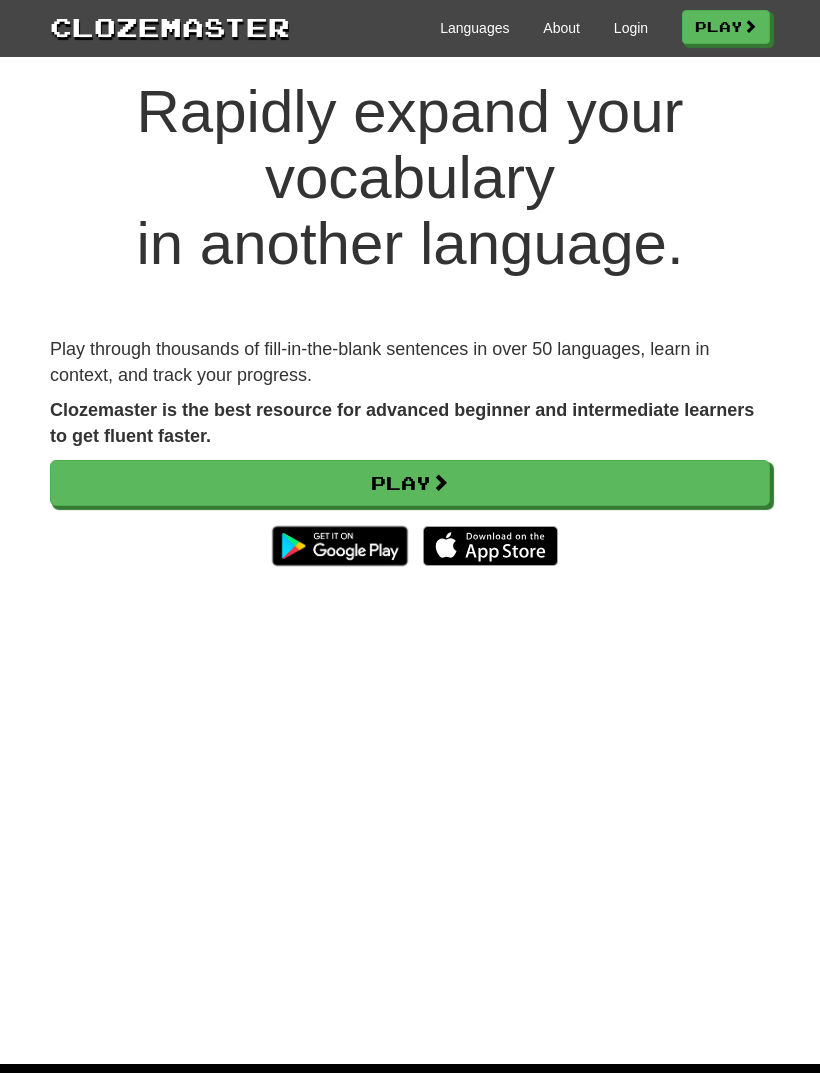 scroll, scrollTop: 47, scrollLeft: 0, axis: vertical 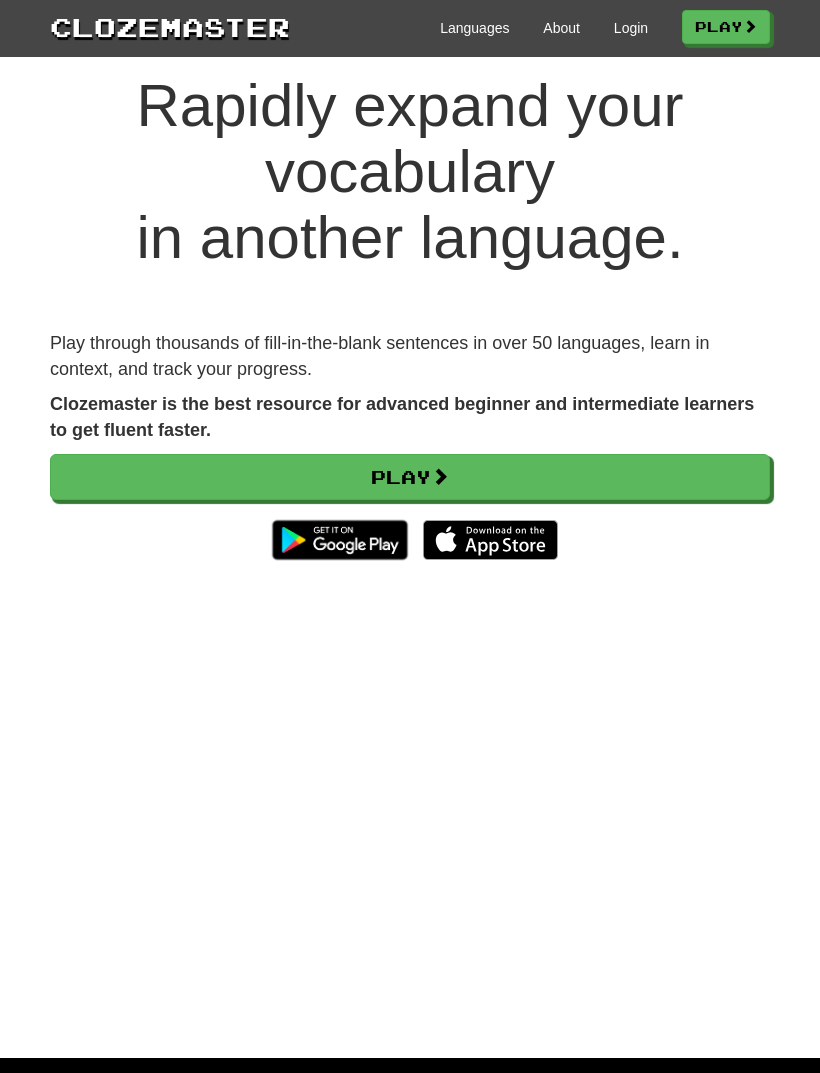 click on "Play" at bounding box center (410, 477) 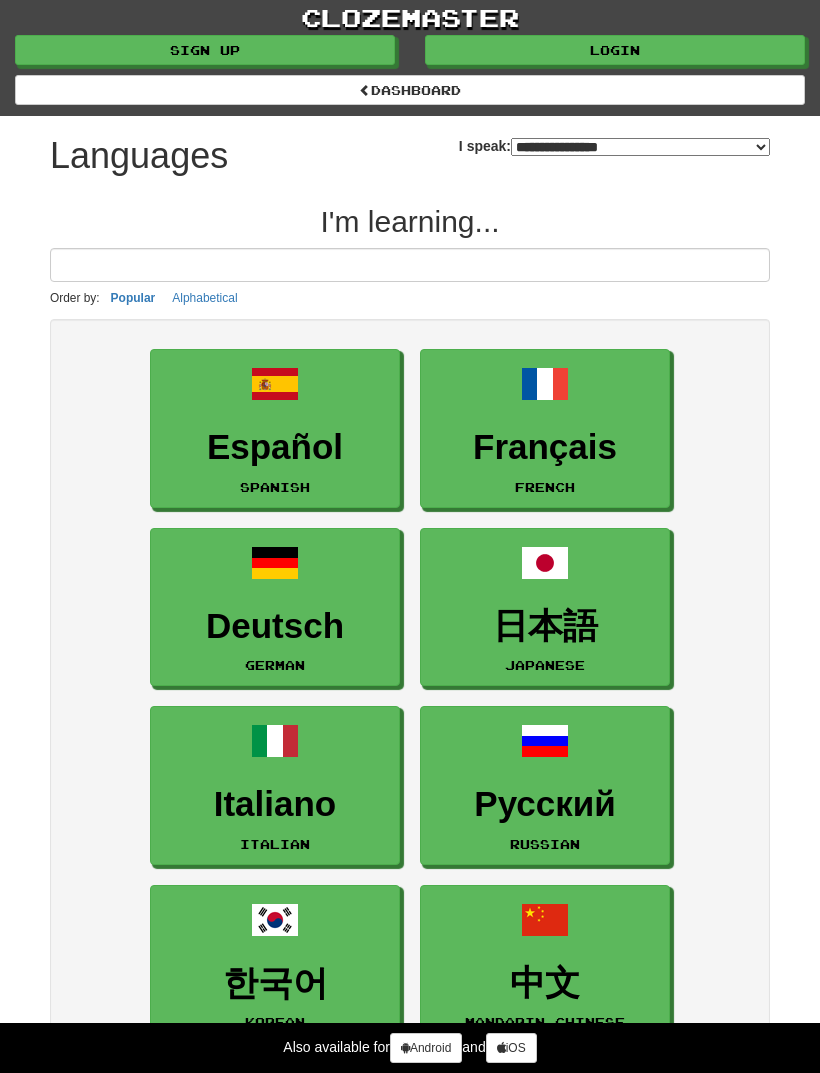 select on "*******" 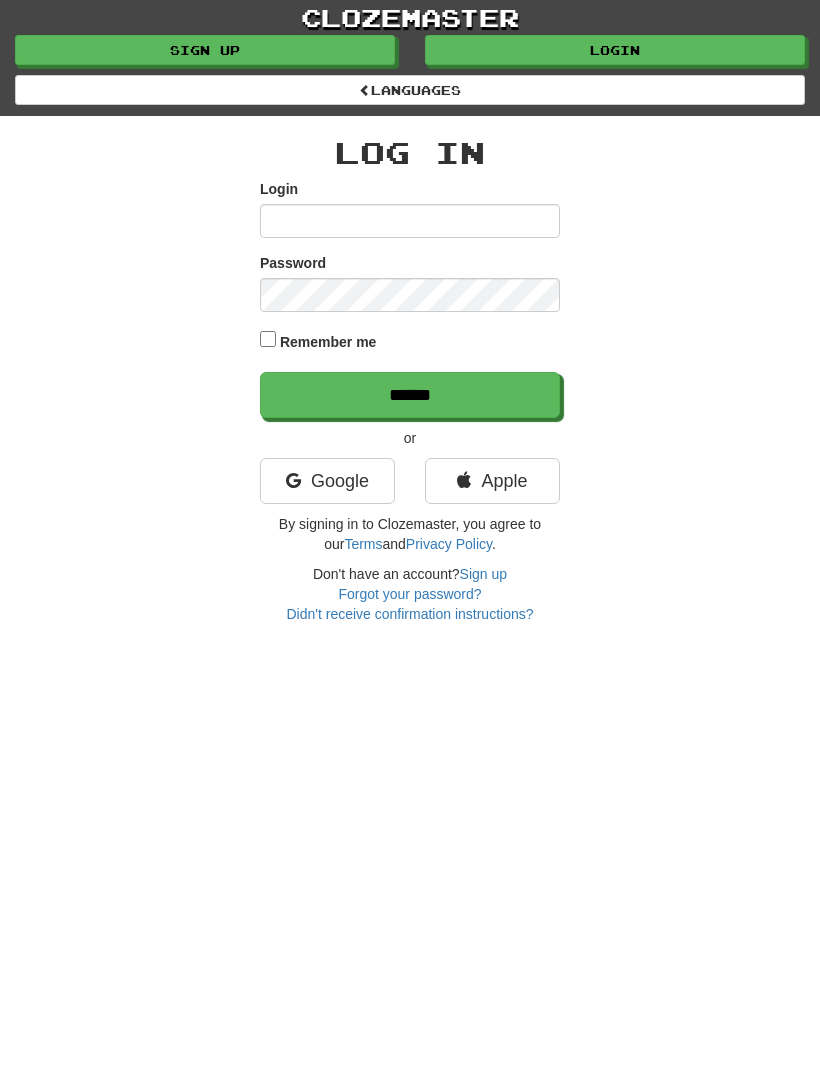 scroll, scrollTop: 0, scrollLeft: 0, axis: both 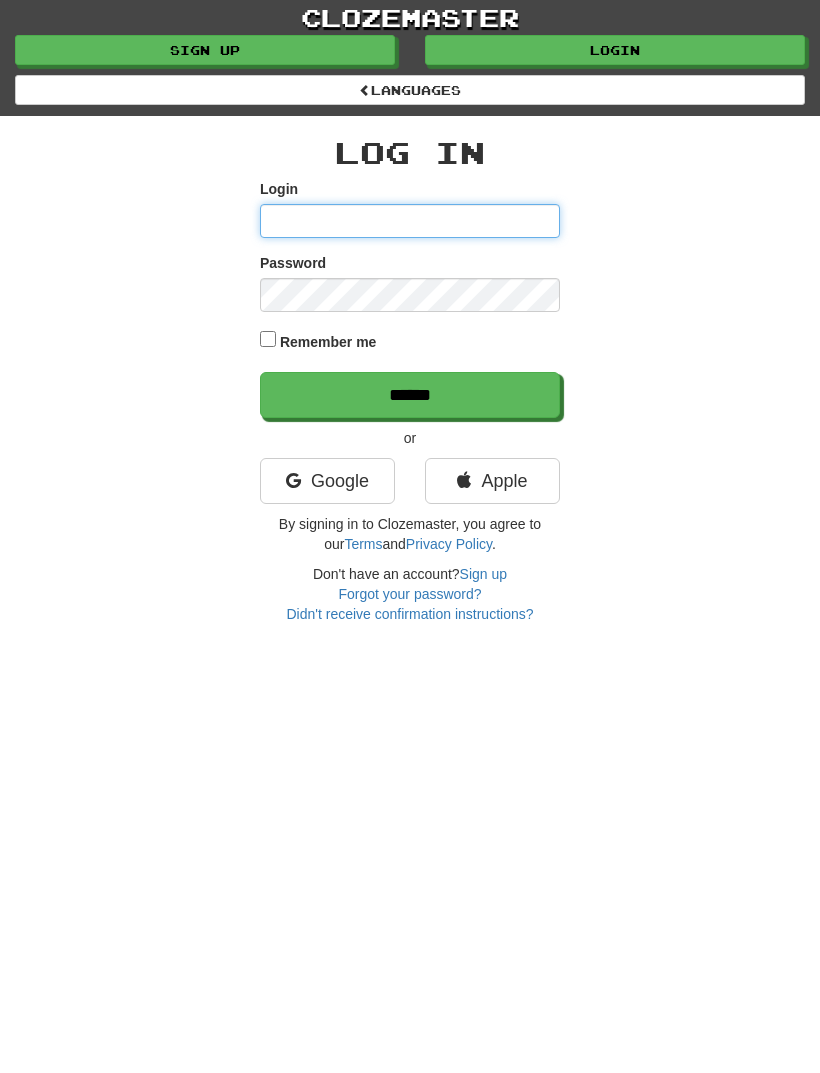 type on "***" 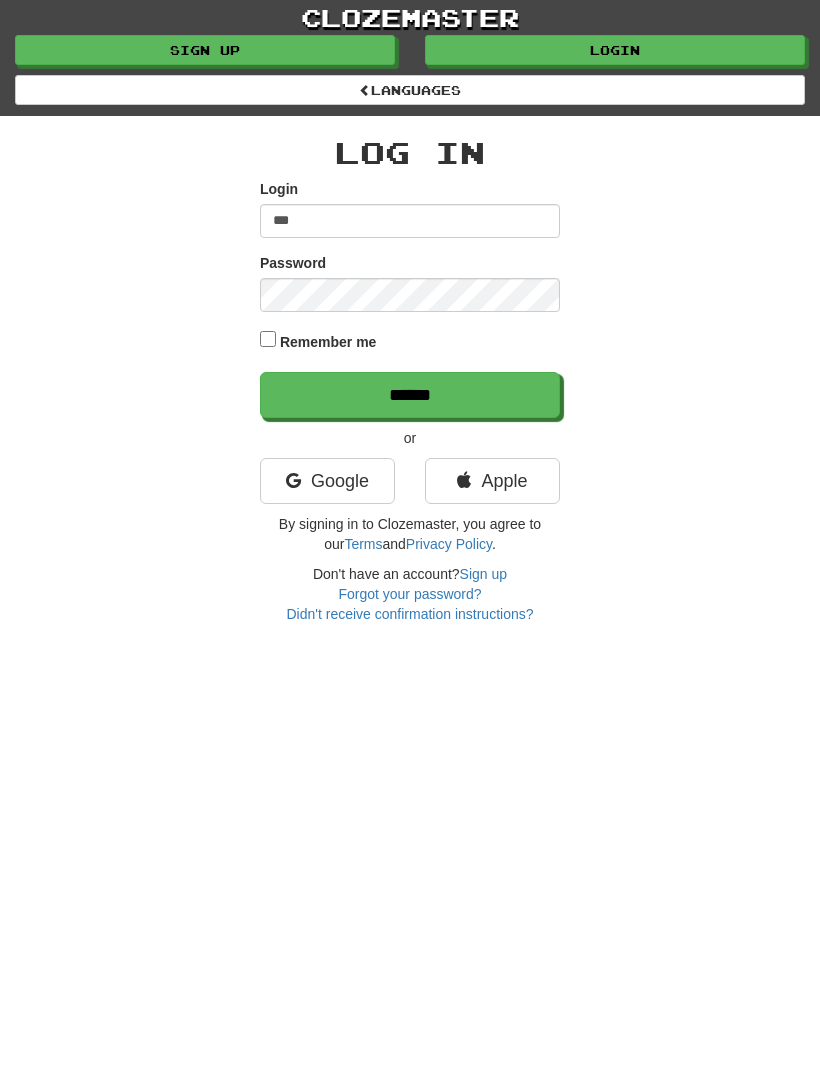 click on "******" at bounding box center [410, 395] 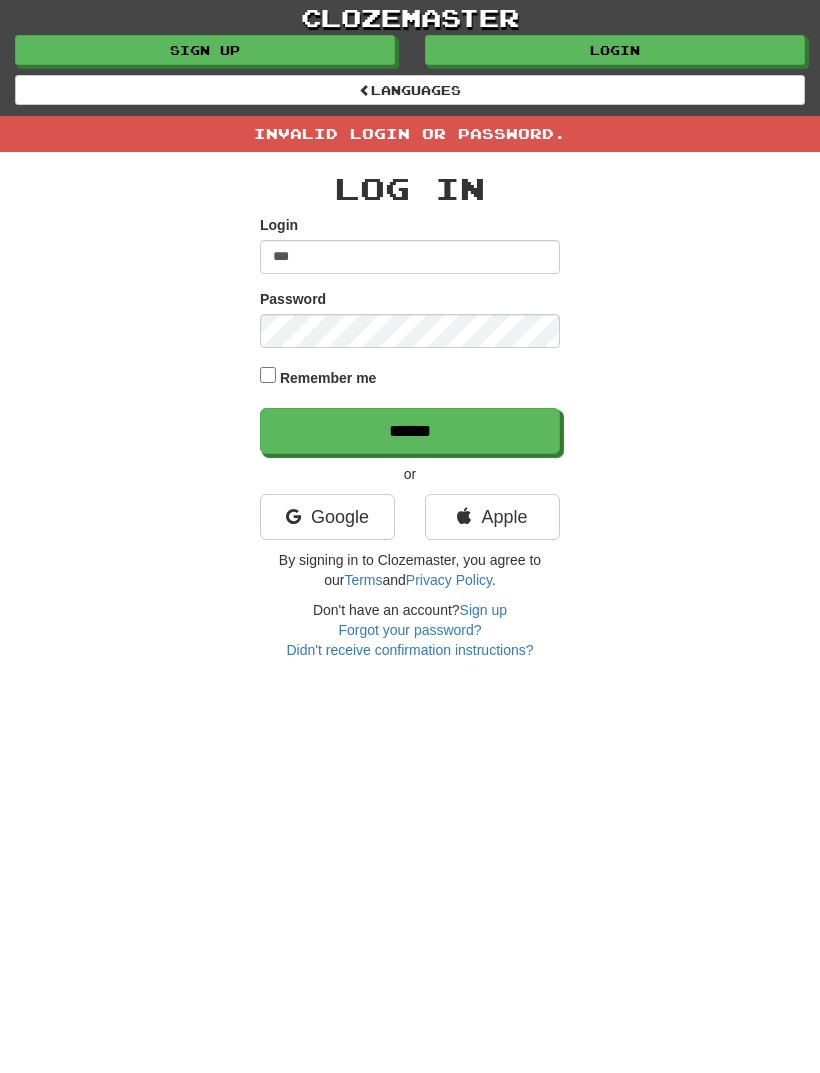scroll, scrollTop: 0, scrollLeft: 0, axis: both 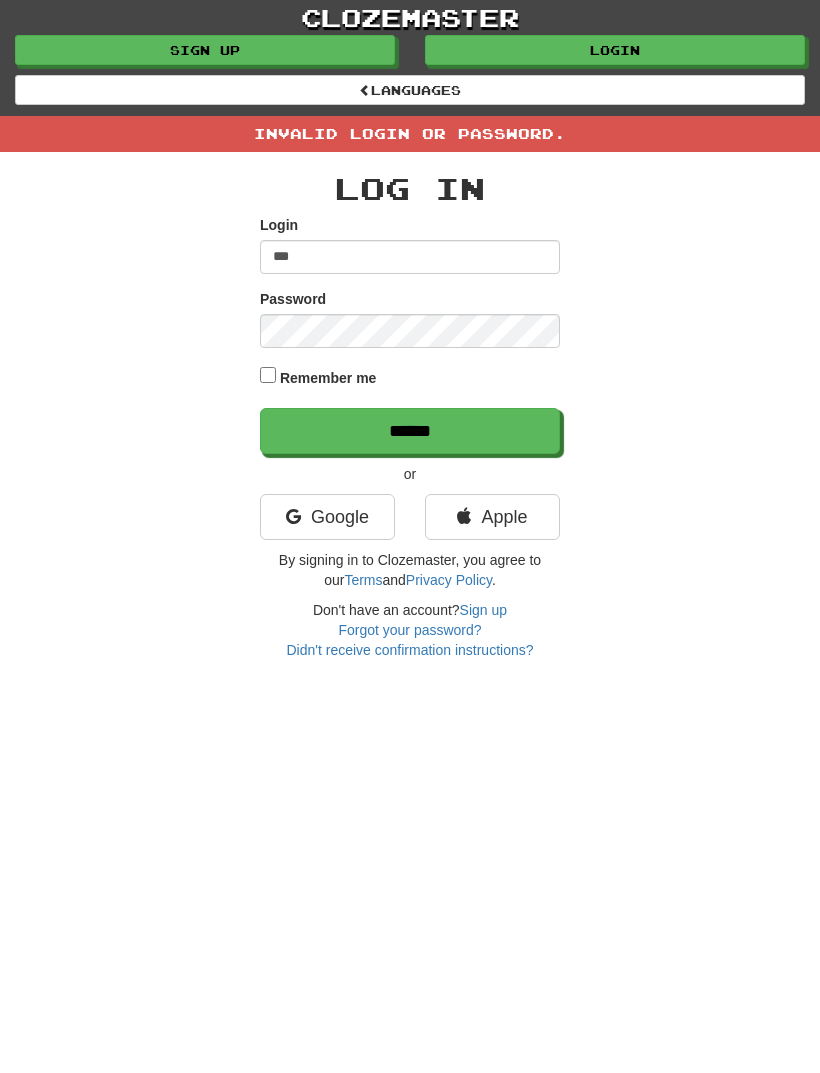 click on "Google" at bounding box center [327, 517] 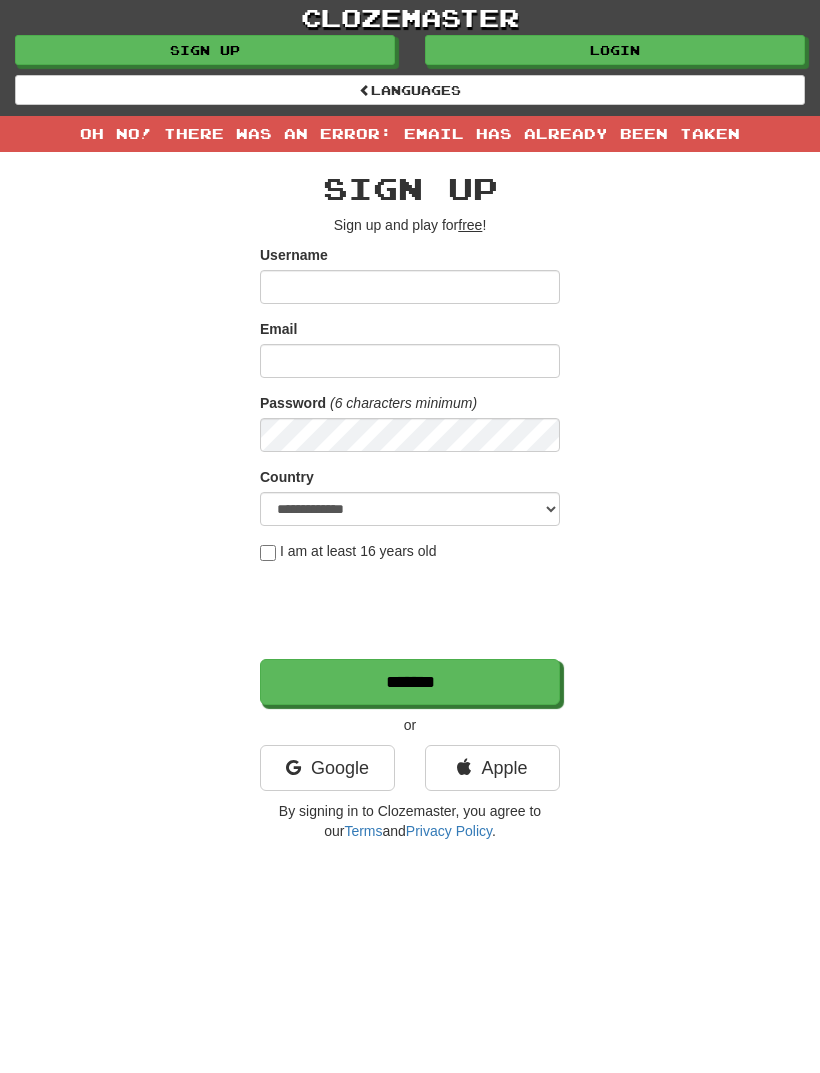scroll, scrollTop: 0, scrollLeft: 0, axis: both 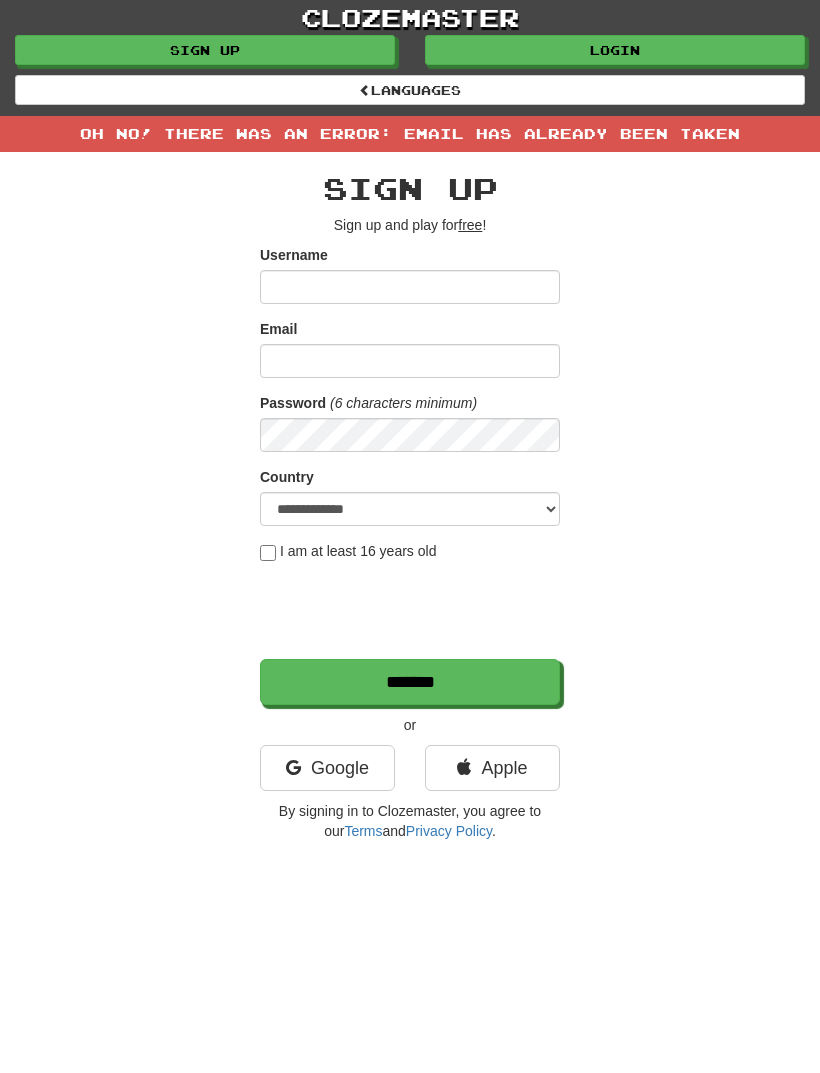 click on "Username" at bounding box center (410, 287) 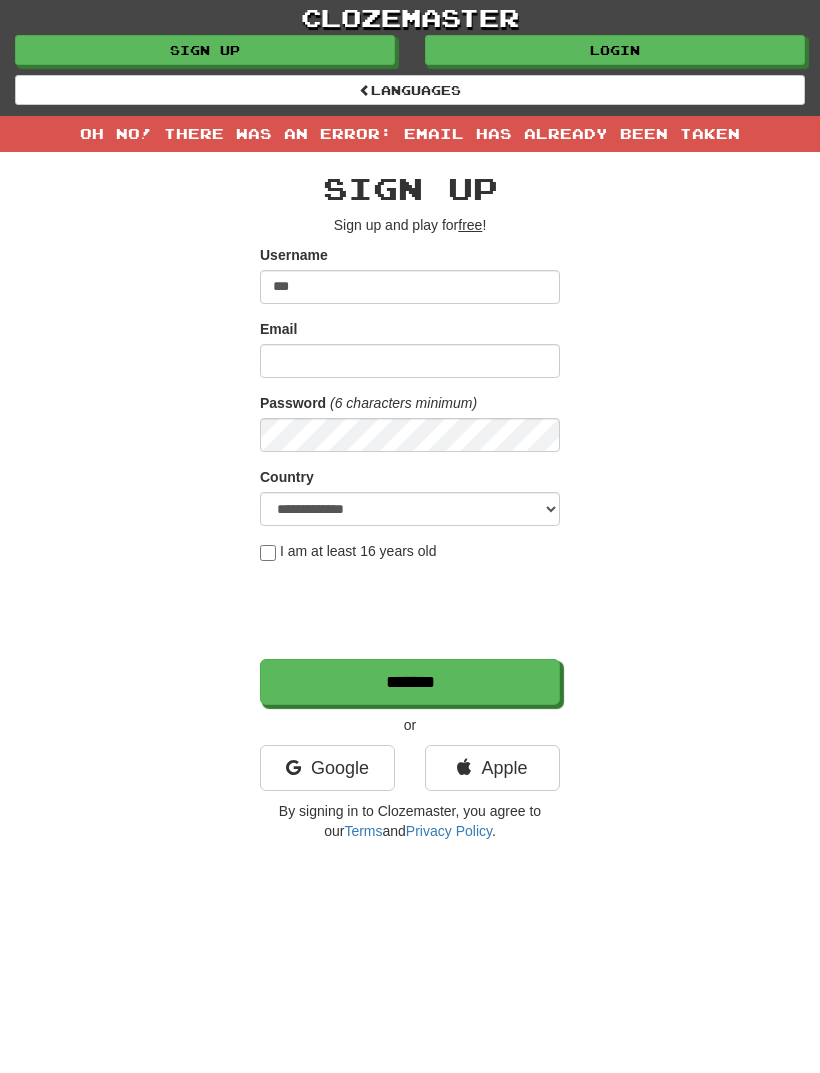 type on "***" 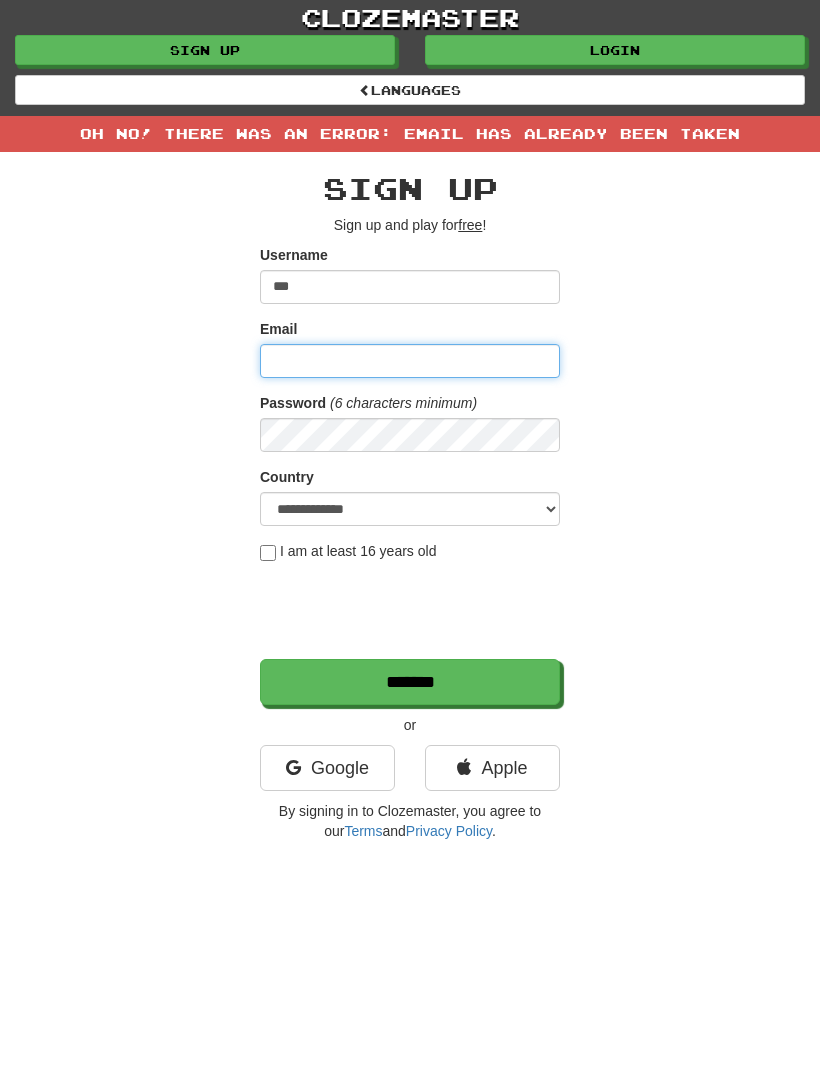 click on "Email" at bounding box center [410, 361] 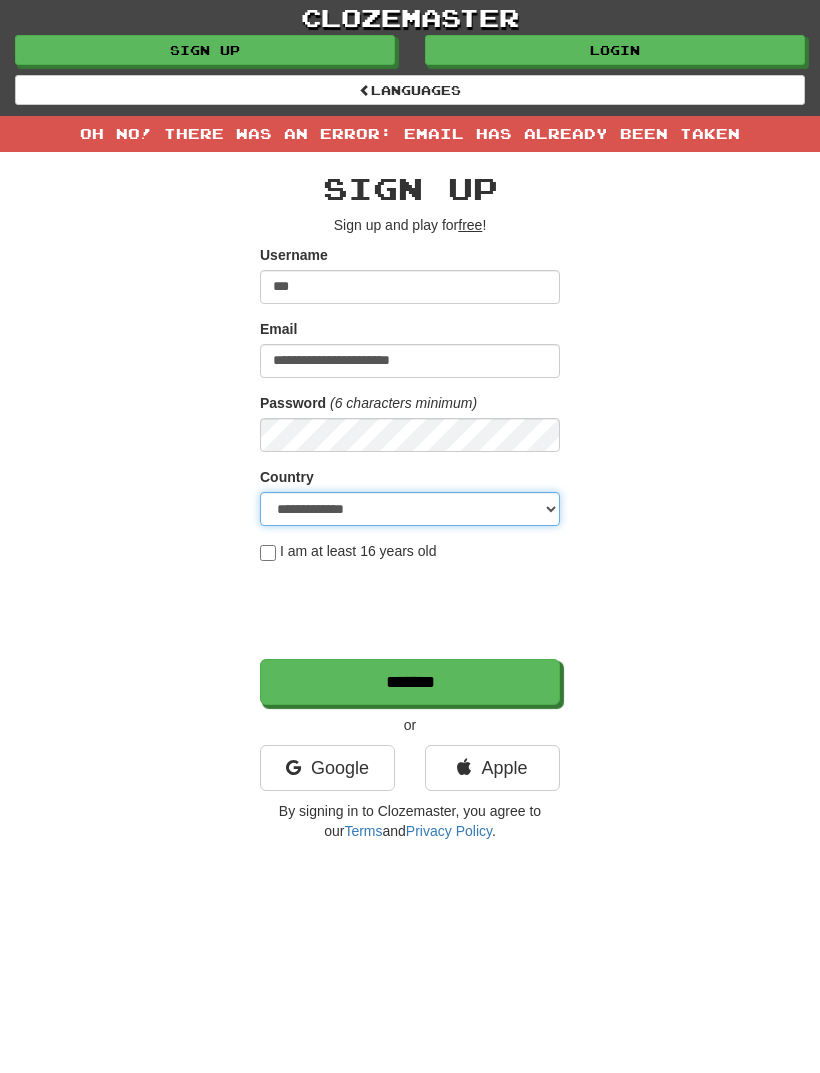 click on "**********" at bounding box center [410, 509] 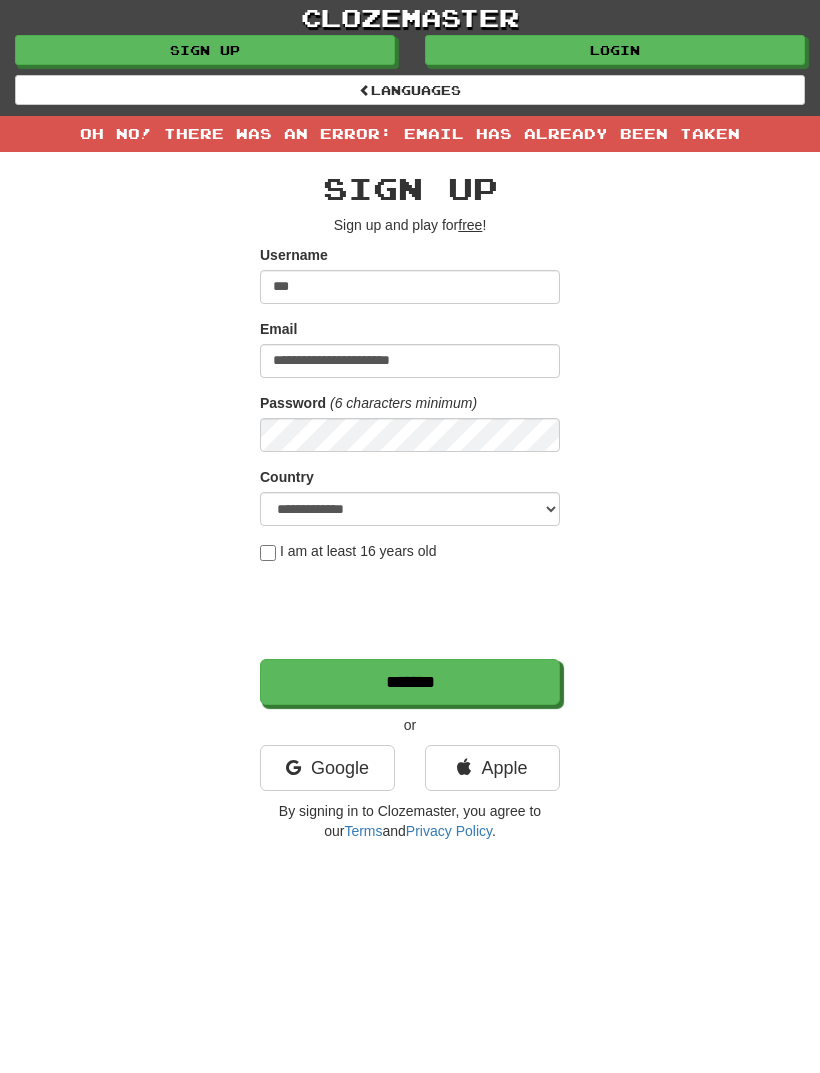 click on "*******" at bounding box center [410, 682] 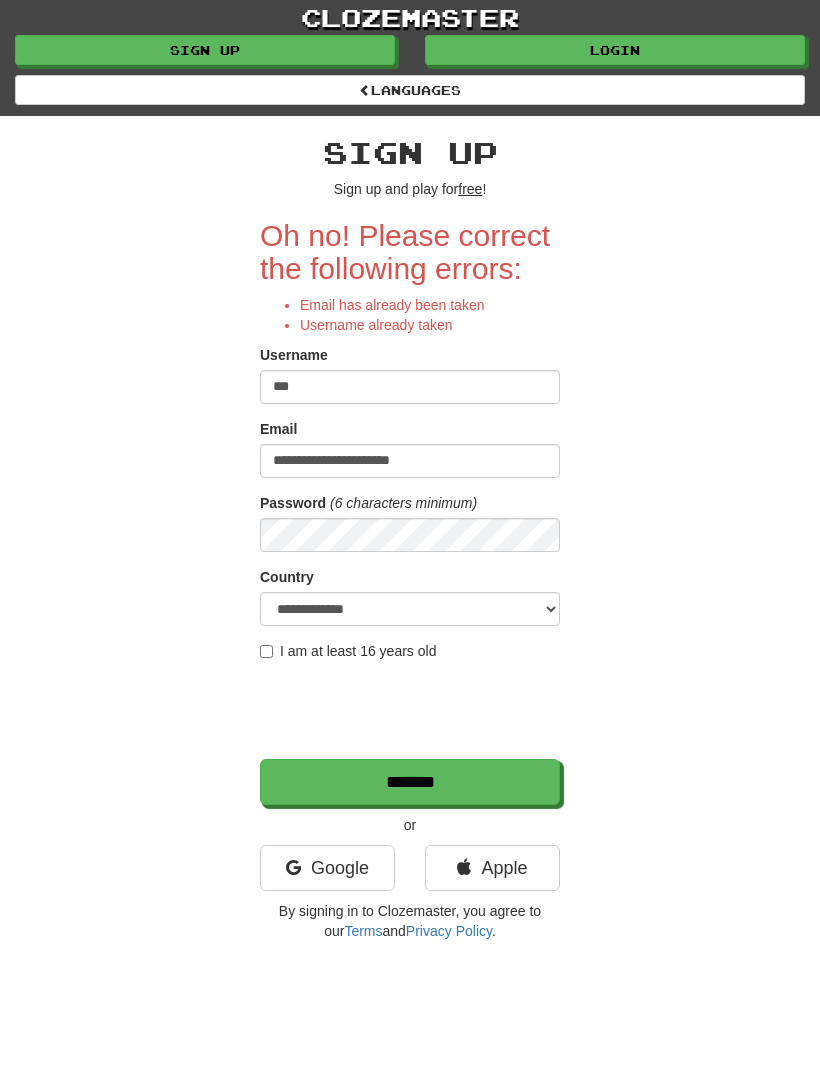 scroll, scrollTop: 0, scrollLeft: 0, axis: both 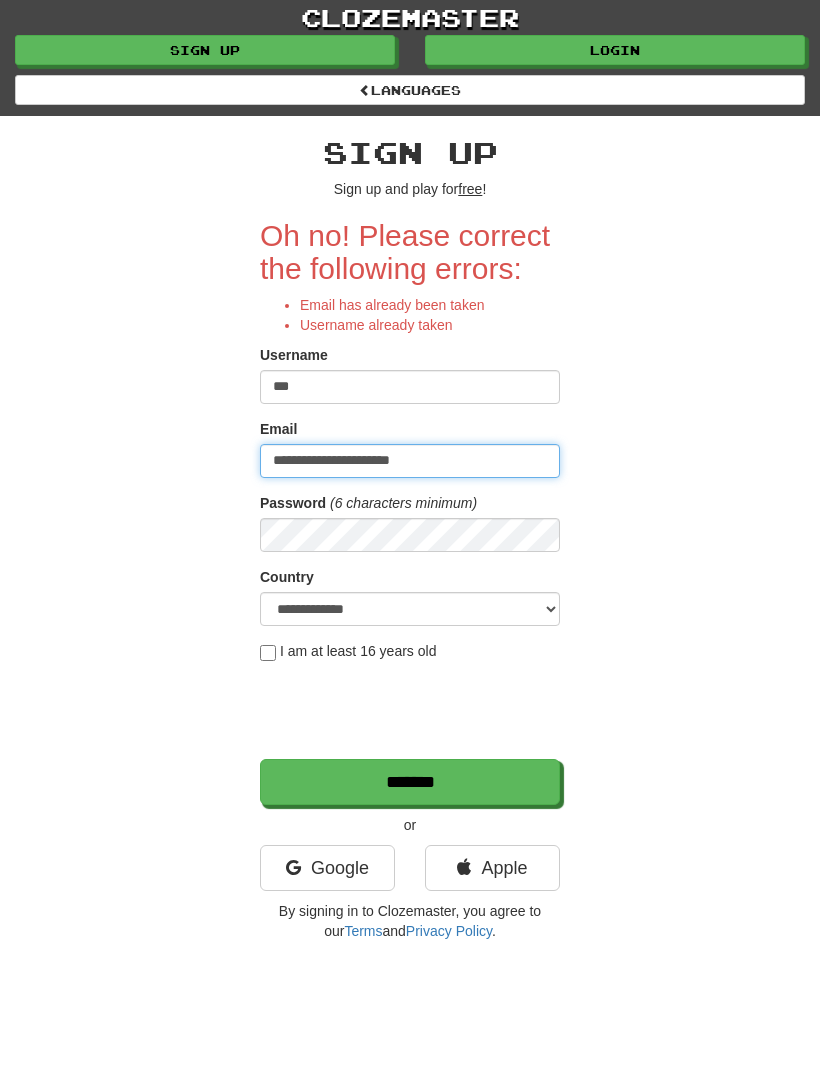 click on "**********" at bounding box center (410, 461) 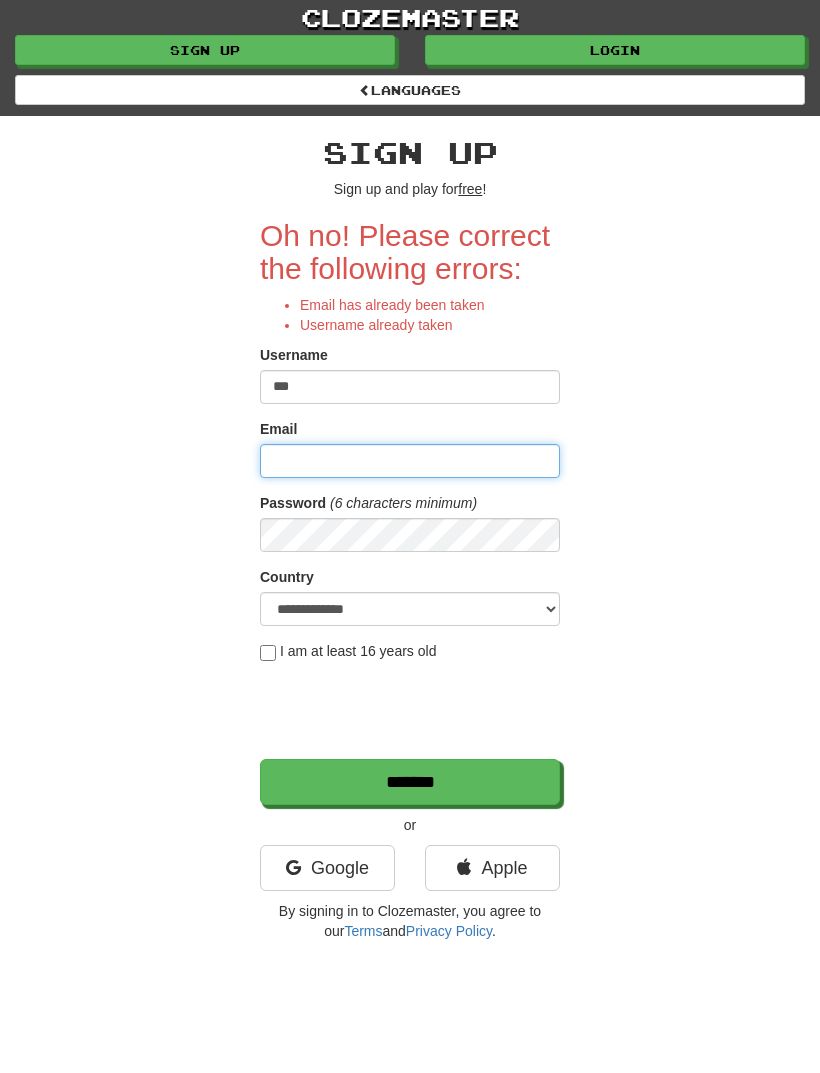 type on "**********" 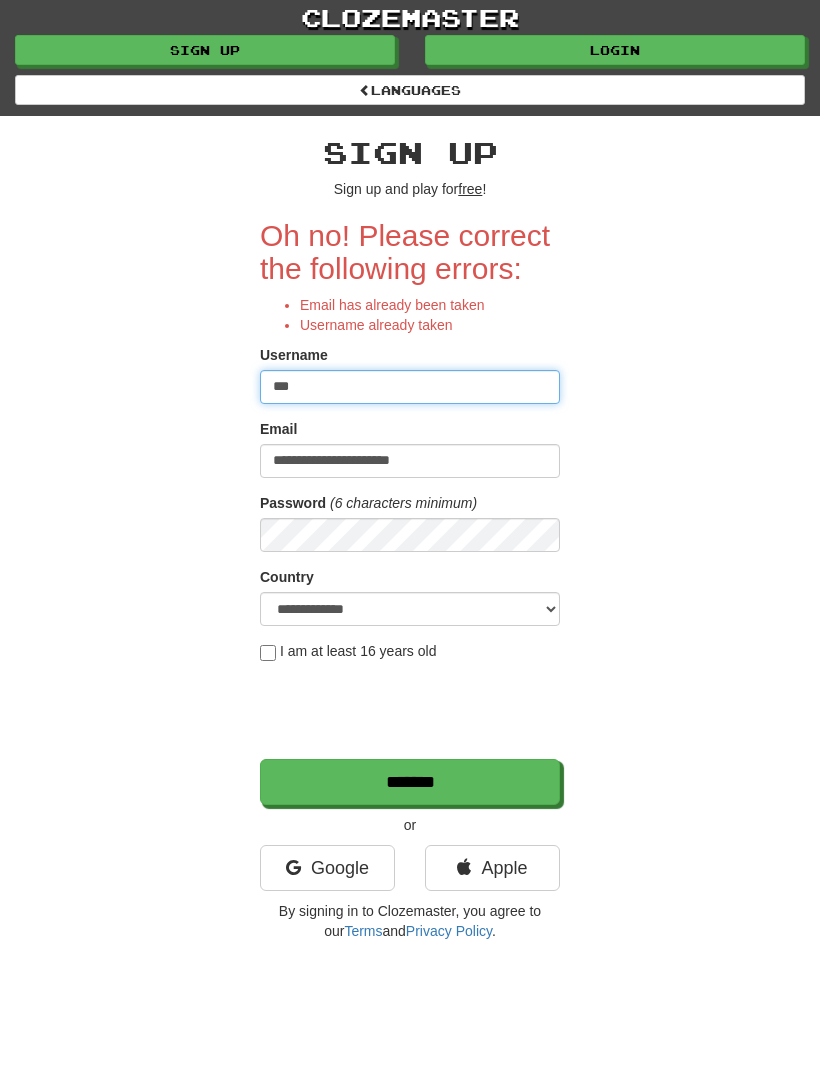 click on "***" at bounding box center [410, 387] 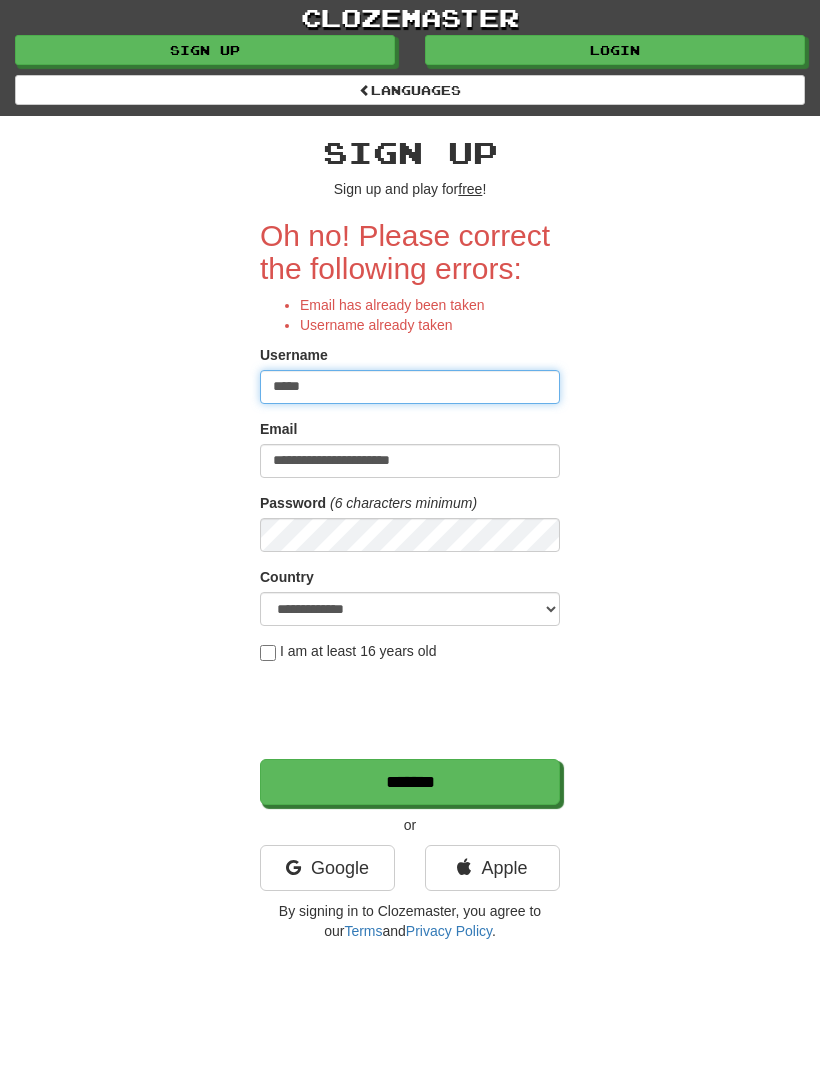 type on "*****" 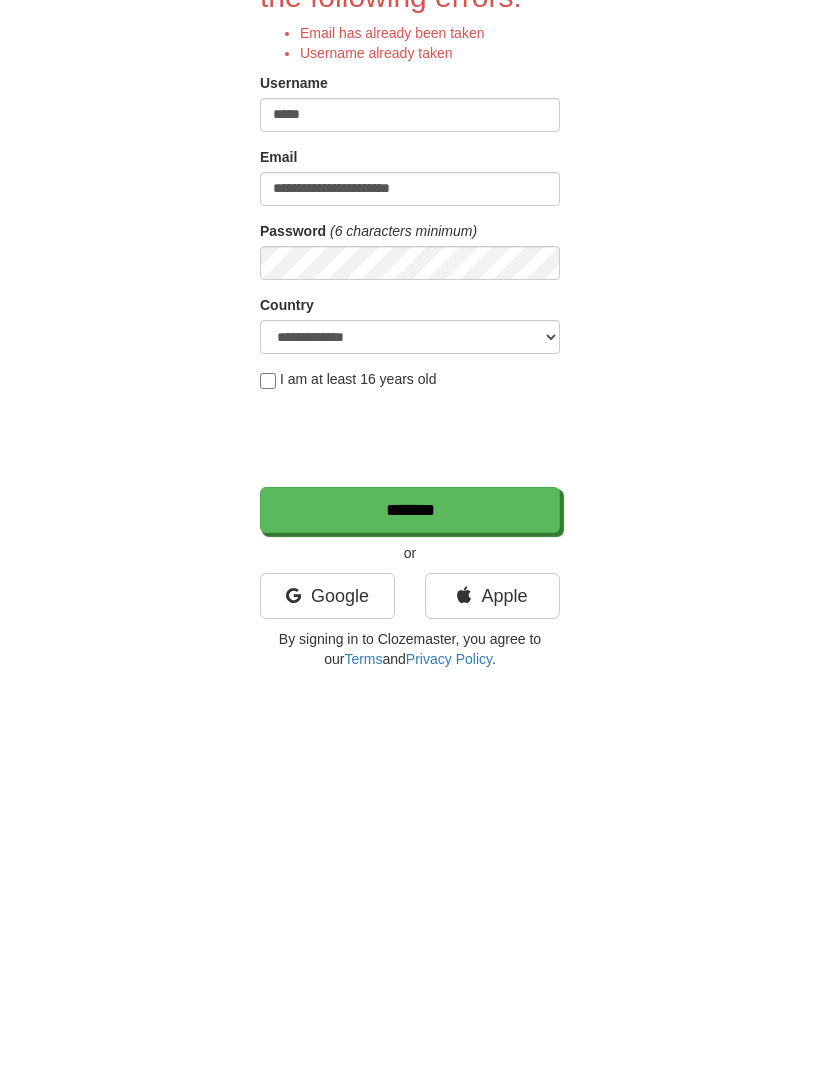 click on "*******" at bounding box center [410, 782] 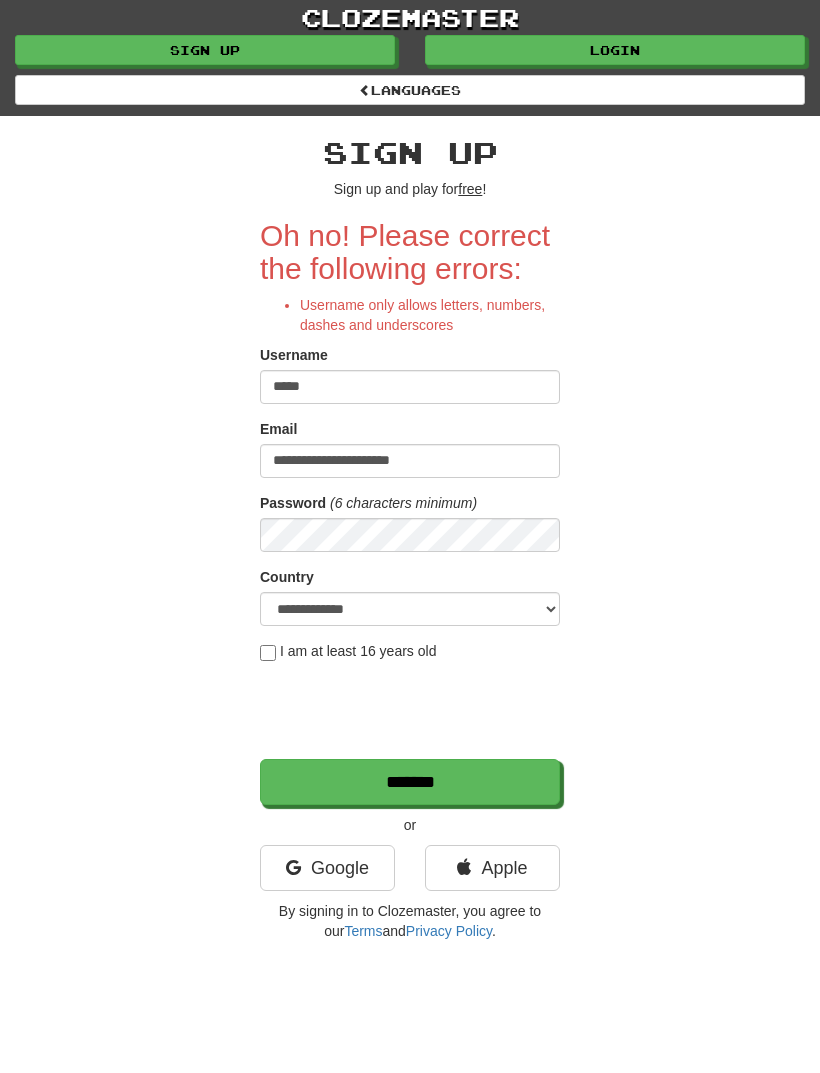 scroll, scrollTop: 0, scrollLeft: 0, axis: both 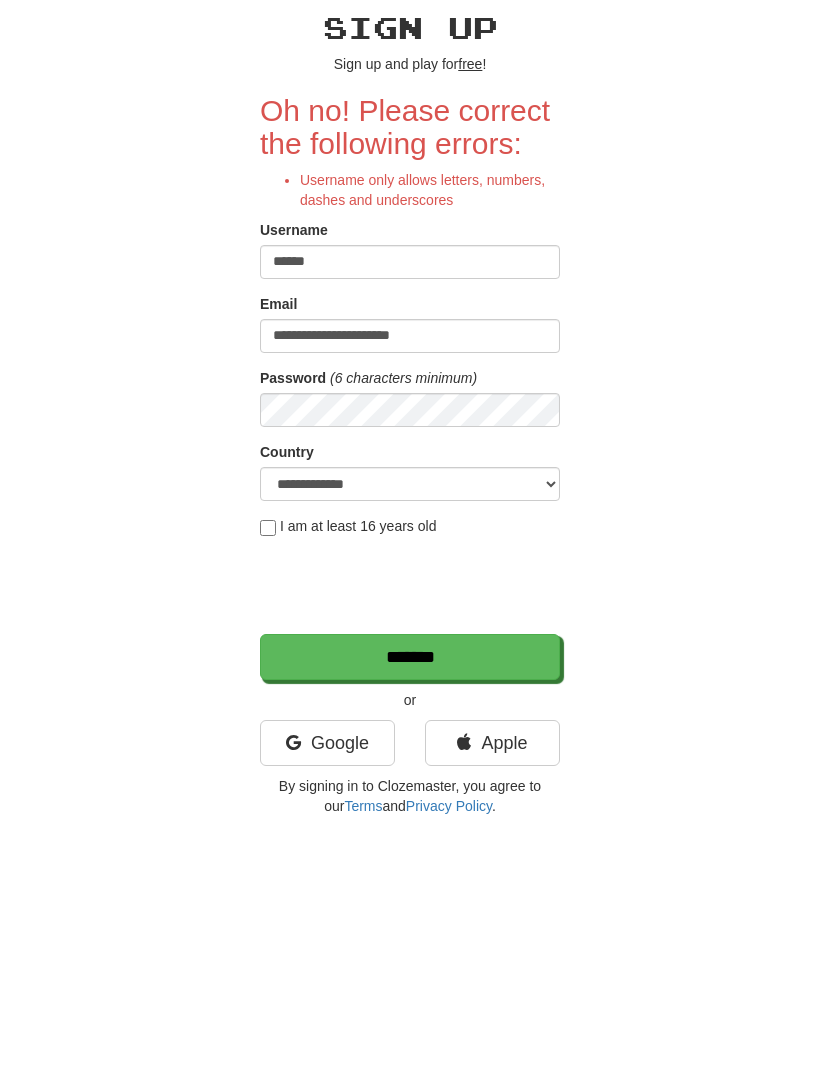 type on "******" 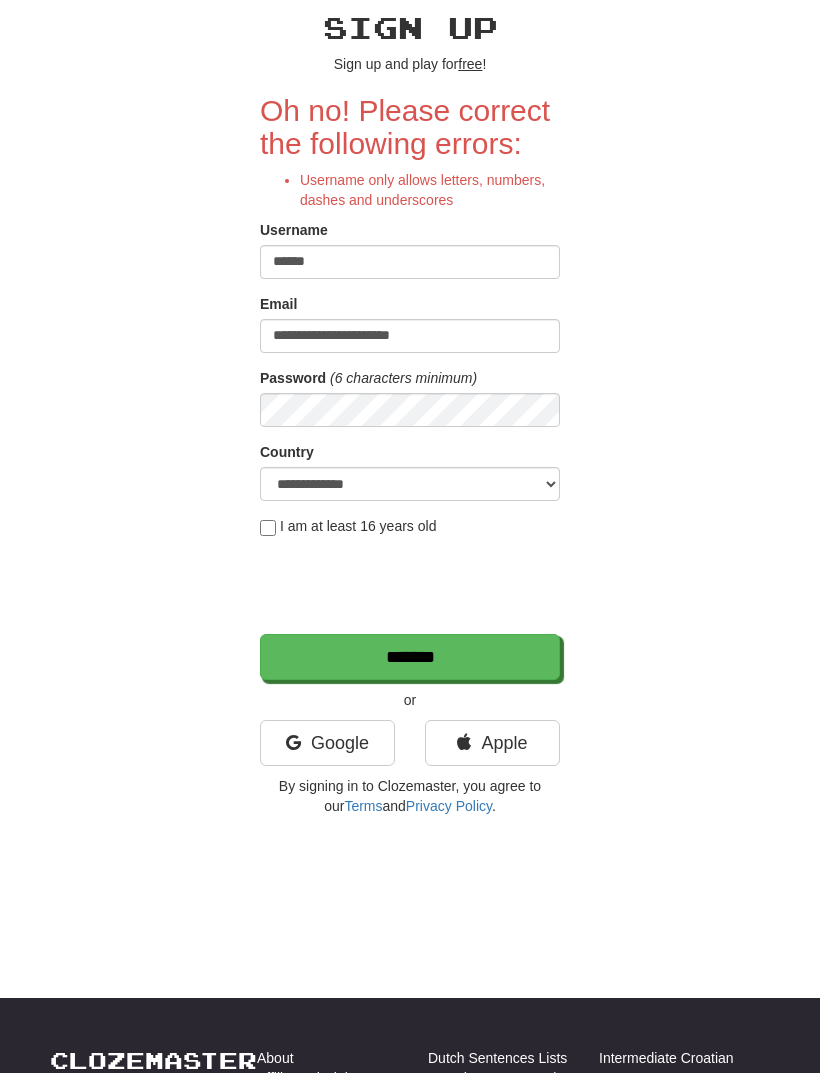 click on "**********" at bounding box center [410, 471] 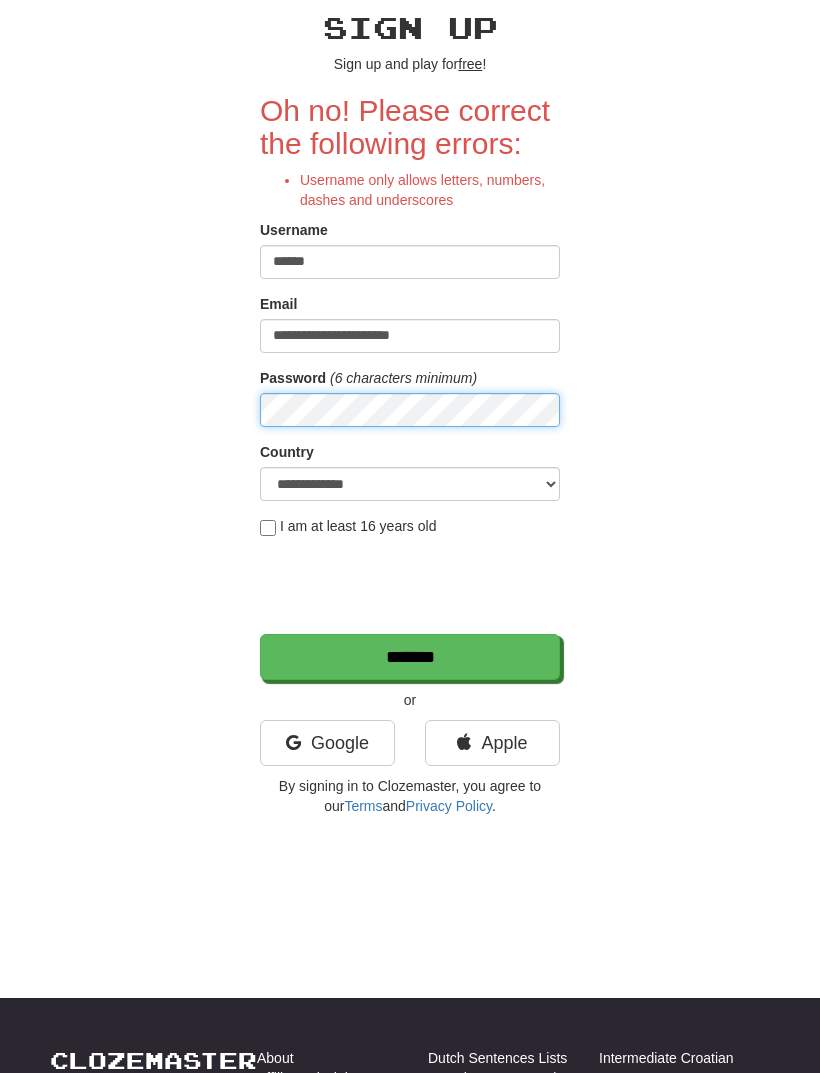 scroll, scrollTop: 124, scrollLeft: 0, axis: vertical 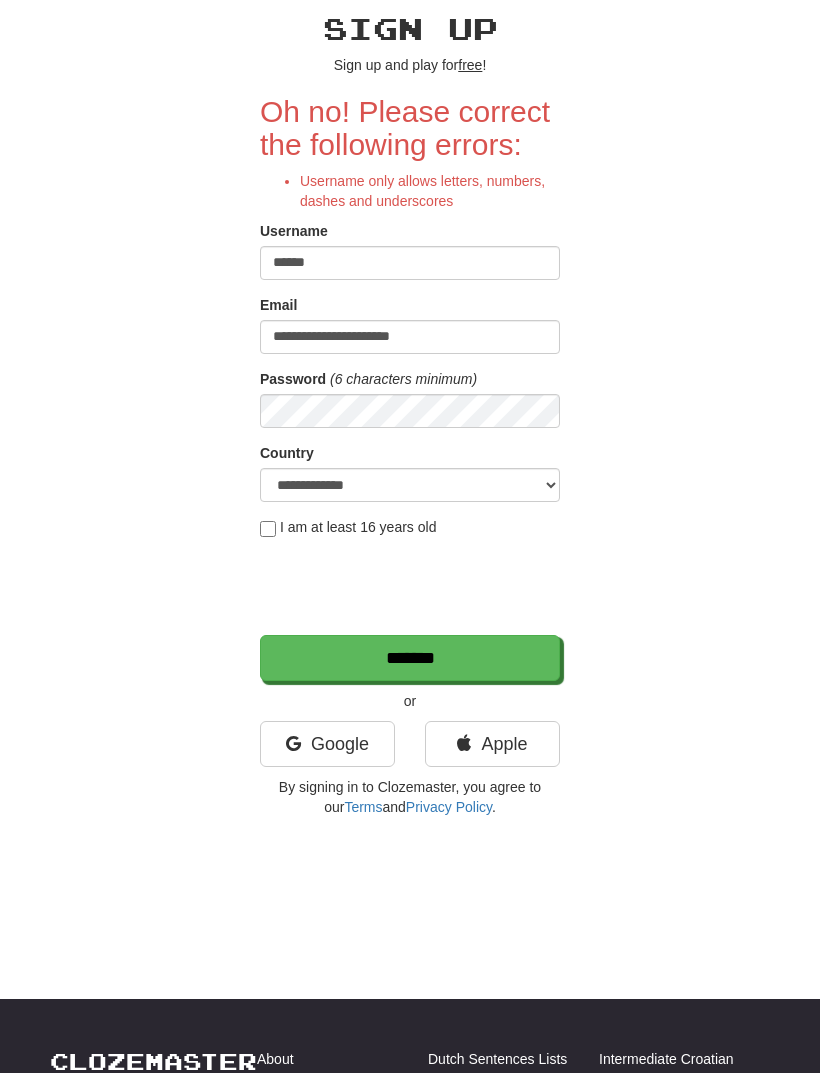 click on "*******" at bounding box center (410, 658) 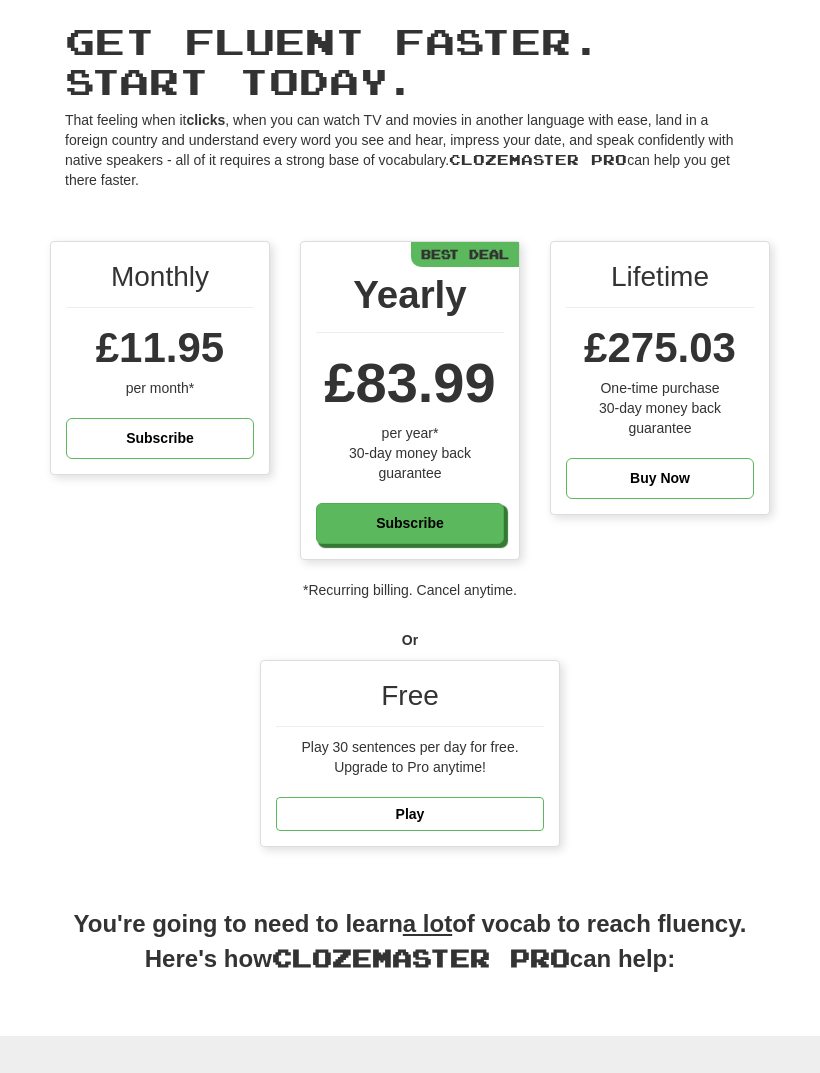 scroll, scrollTop: 73, scrollLeft: 0, axis: vertical 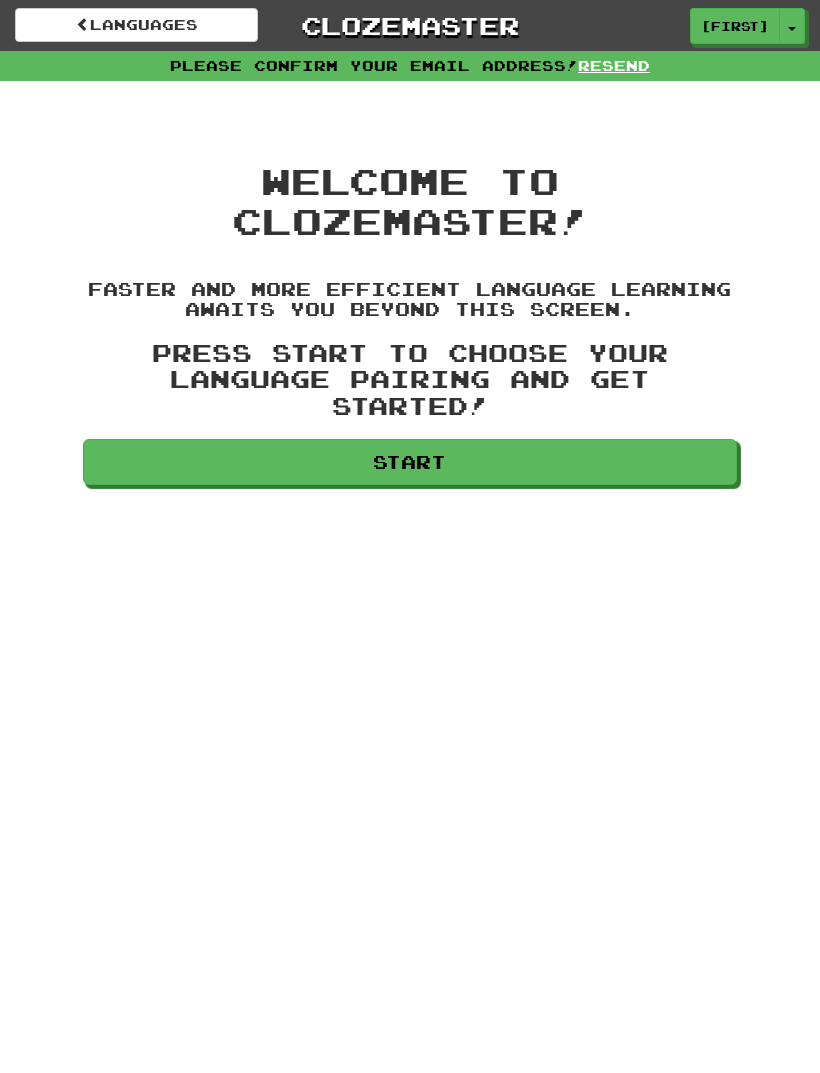 click on "Start" at bounding box center (409, 462) 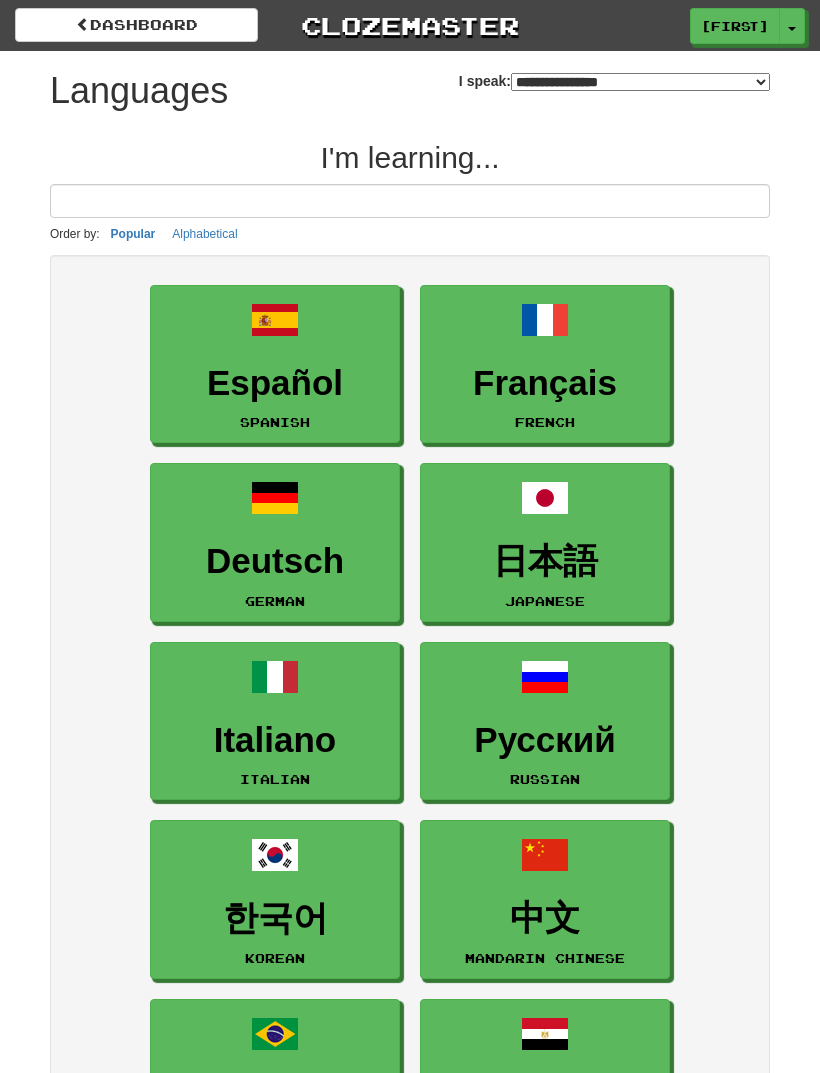 select on "*******" 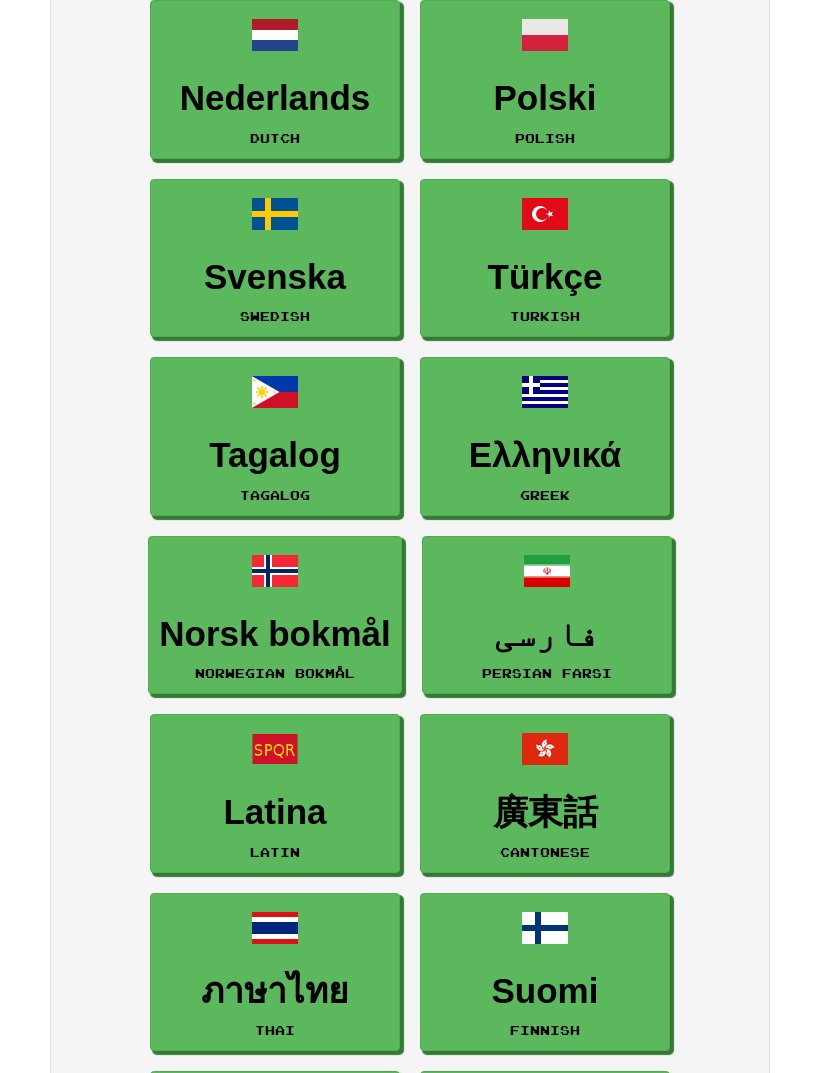 scroll, scrollTop: 1177, scrollLeft: 0, axis: vertical 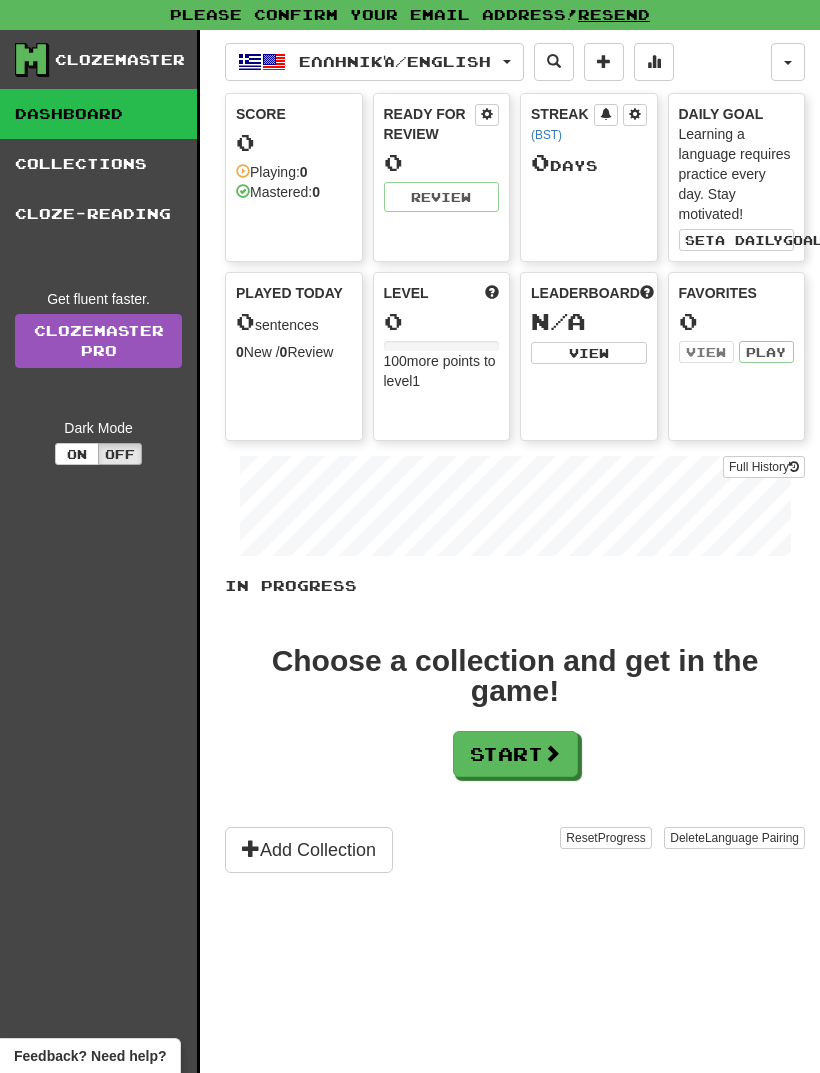 click on "Start" at bounding box center [515, 754] 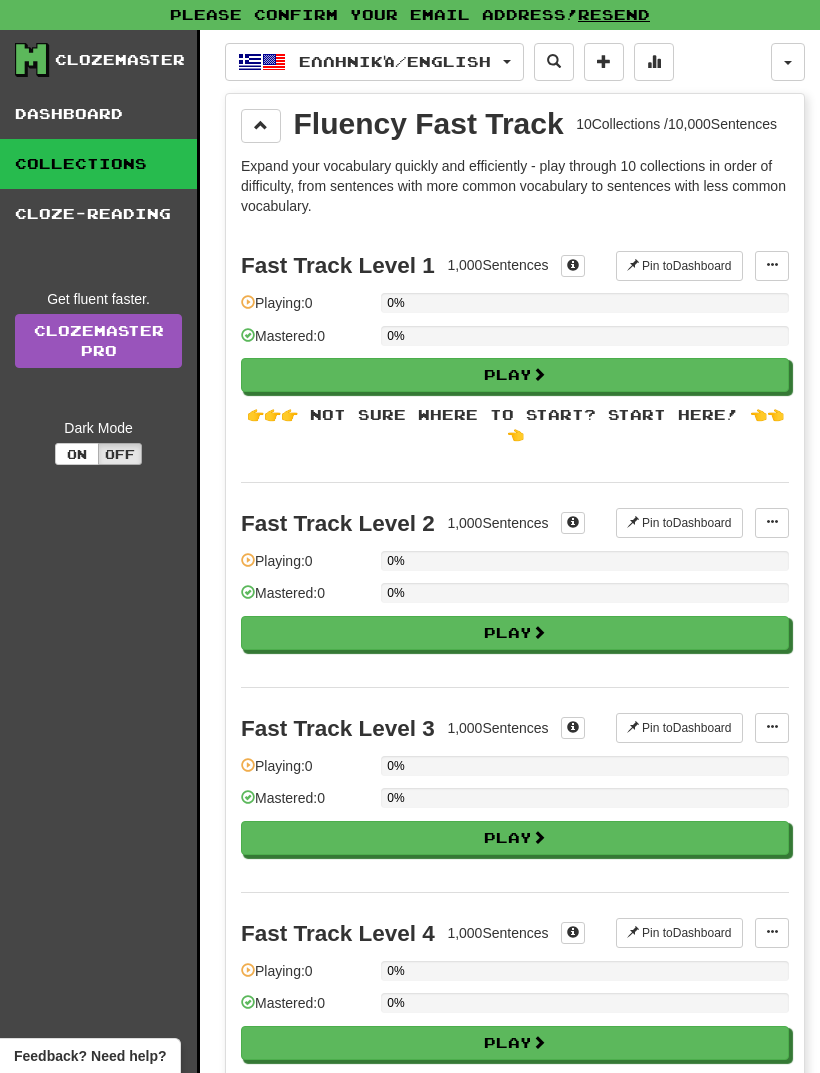 click on "Play" at bounding box center (515, 375) 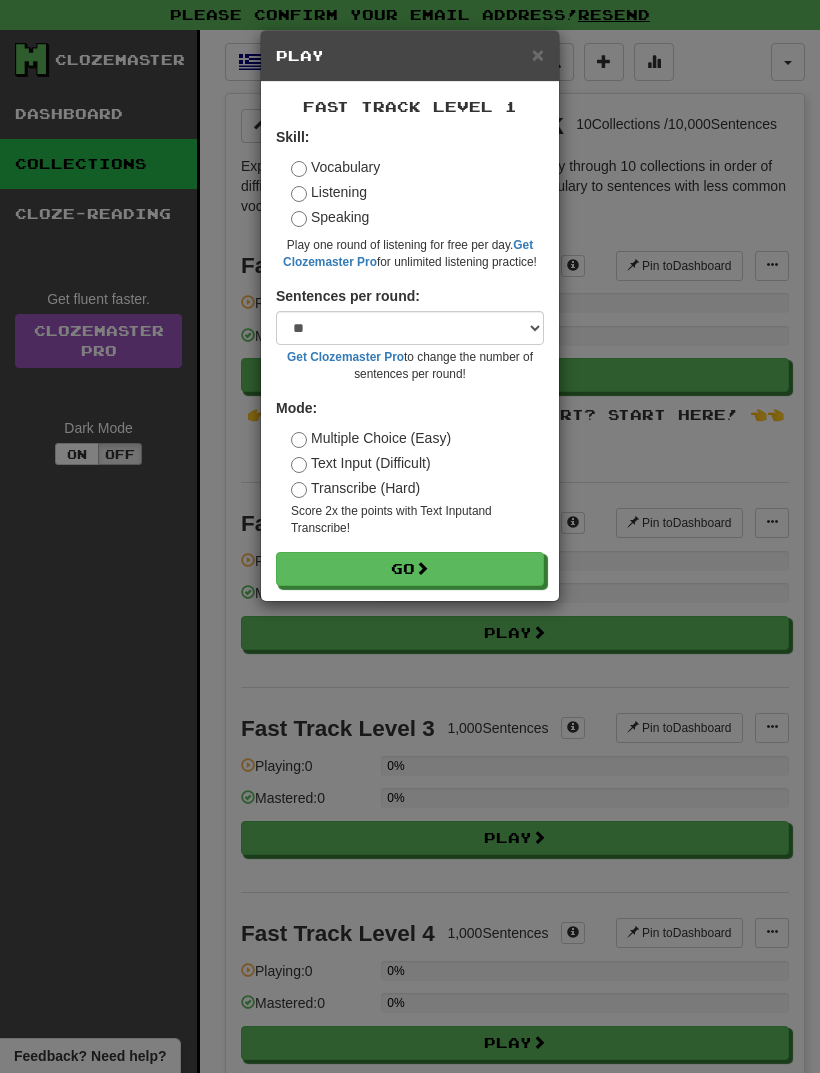 click on "Vocabulary" at bounding box center [335, 167] 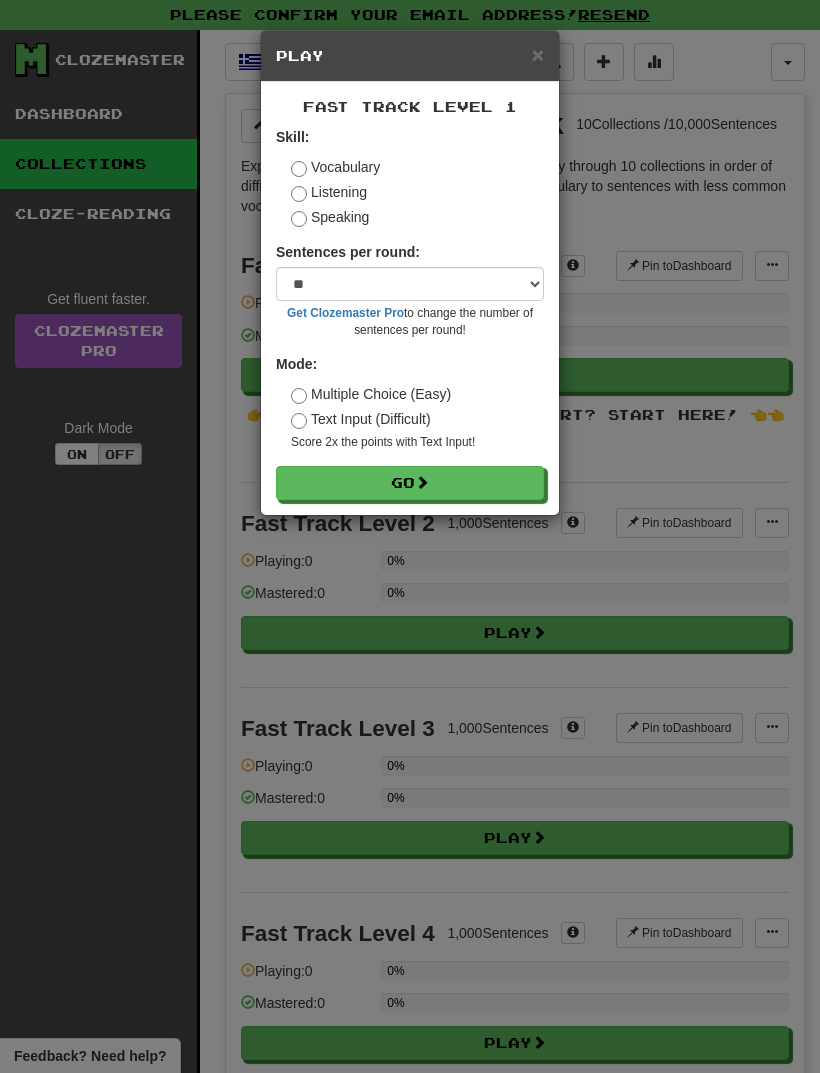 click on "Go" at bounding box center [410, 483] 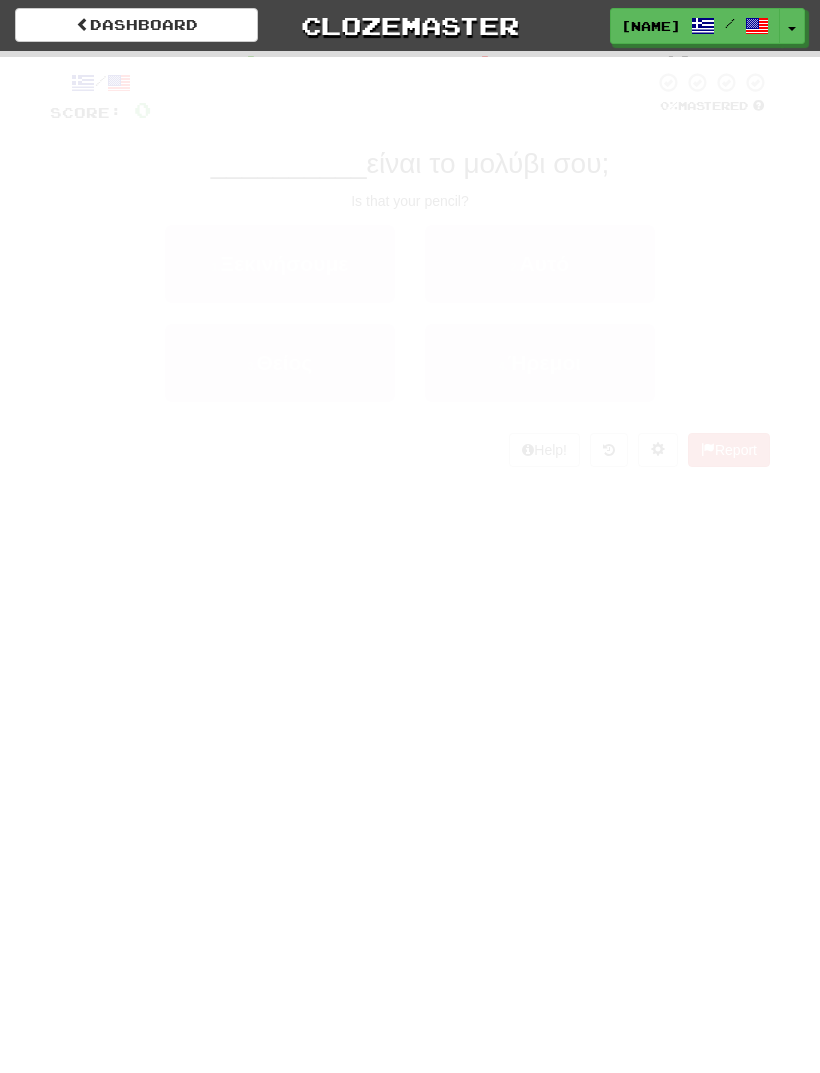 scroll, scrollTop: 0, scrollLeft: 0, axis: both 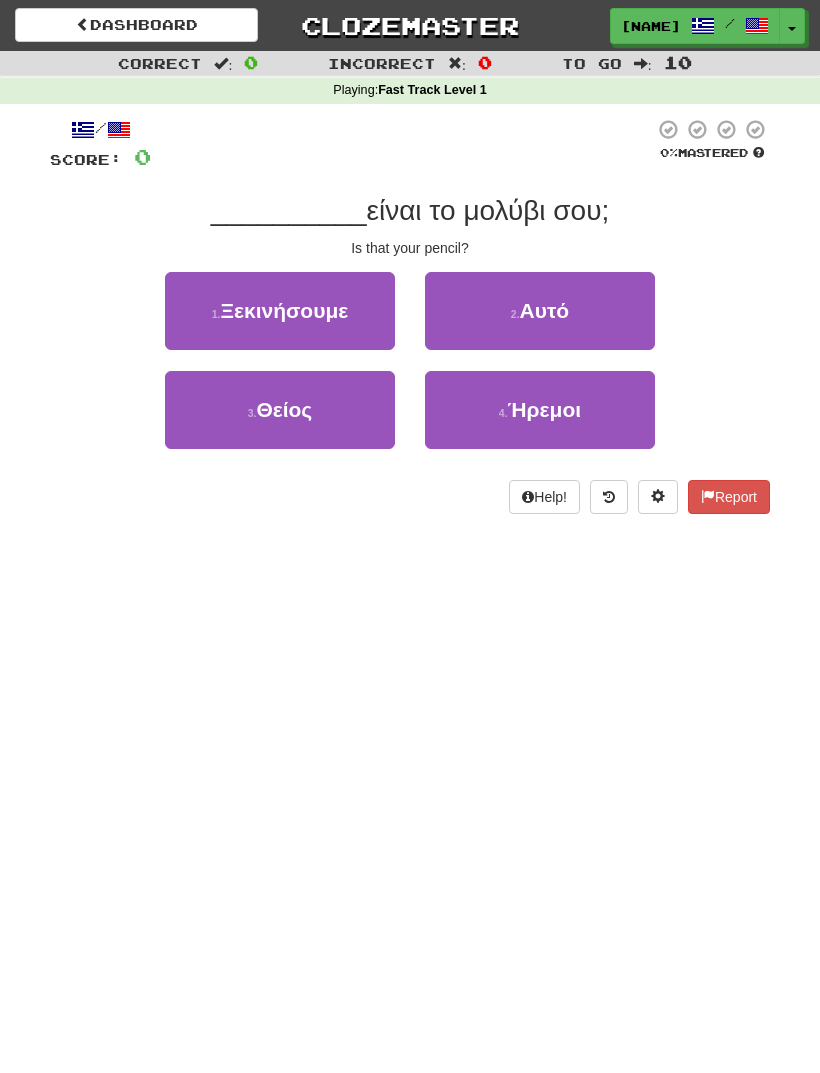 click on "Θείος" at bounding box center (284, 409) 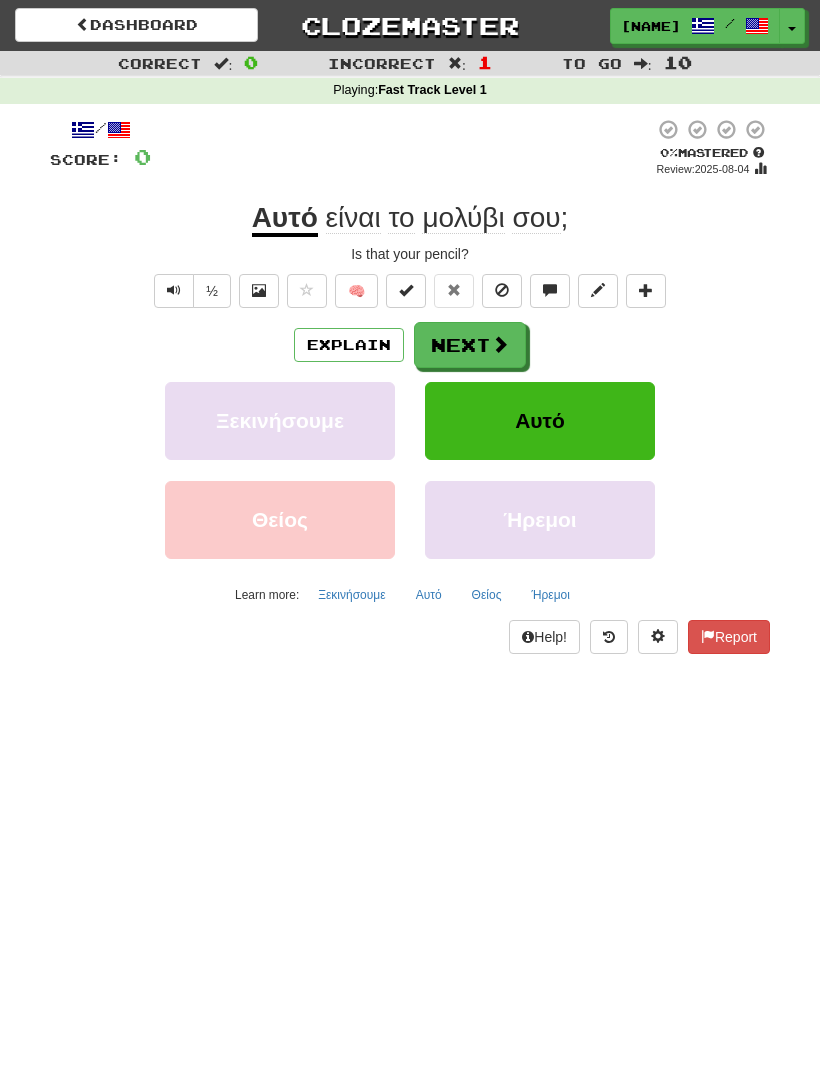 click on "Next" at bounding box center [470, 345] 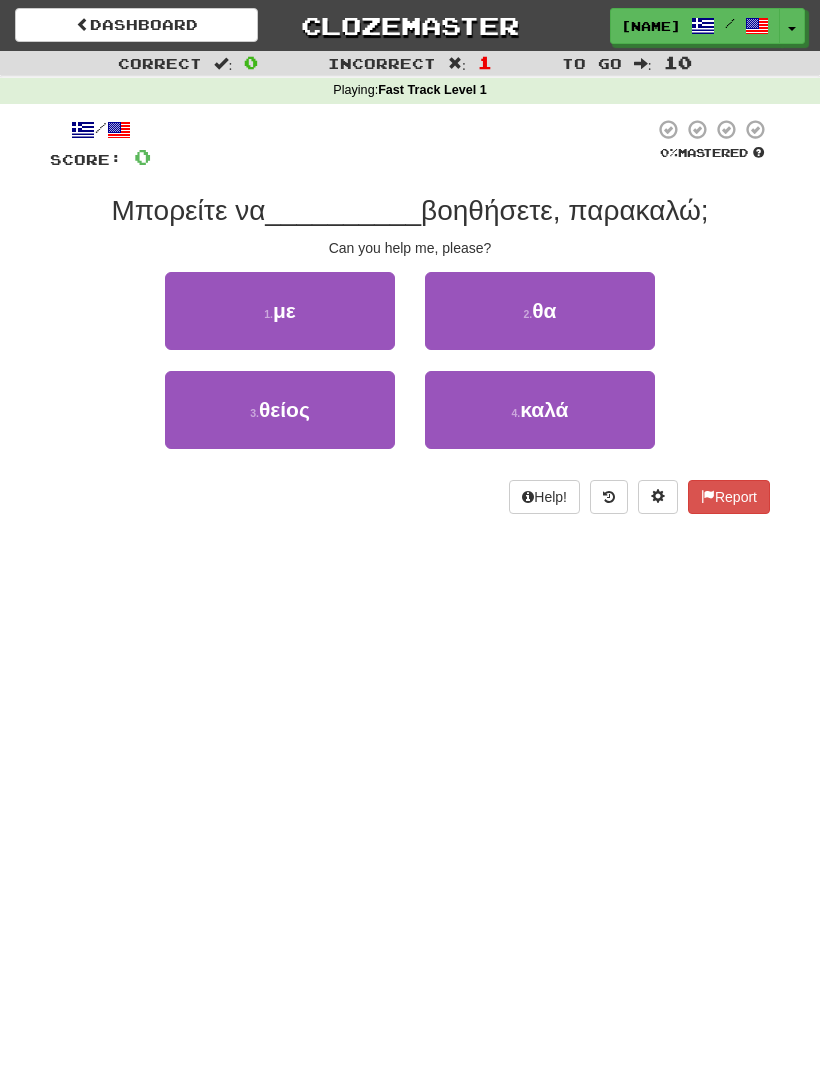click on "1 .  με" at bounding box center (280, 311) 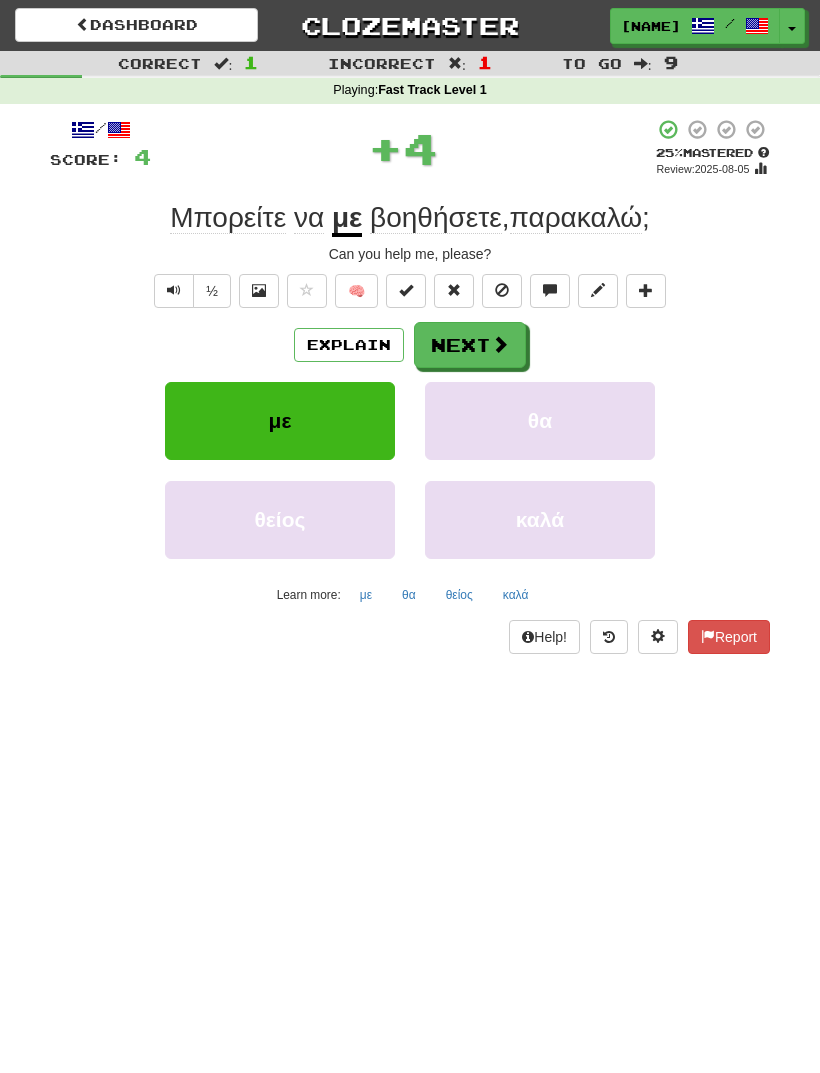 click on "Next" at bounding box center (470, 345) 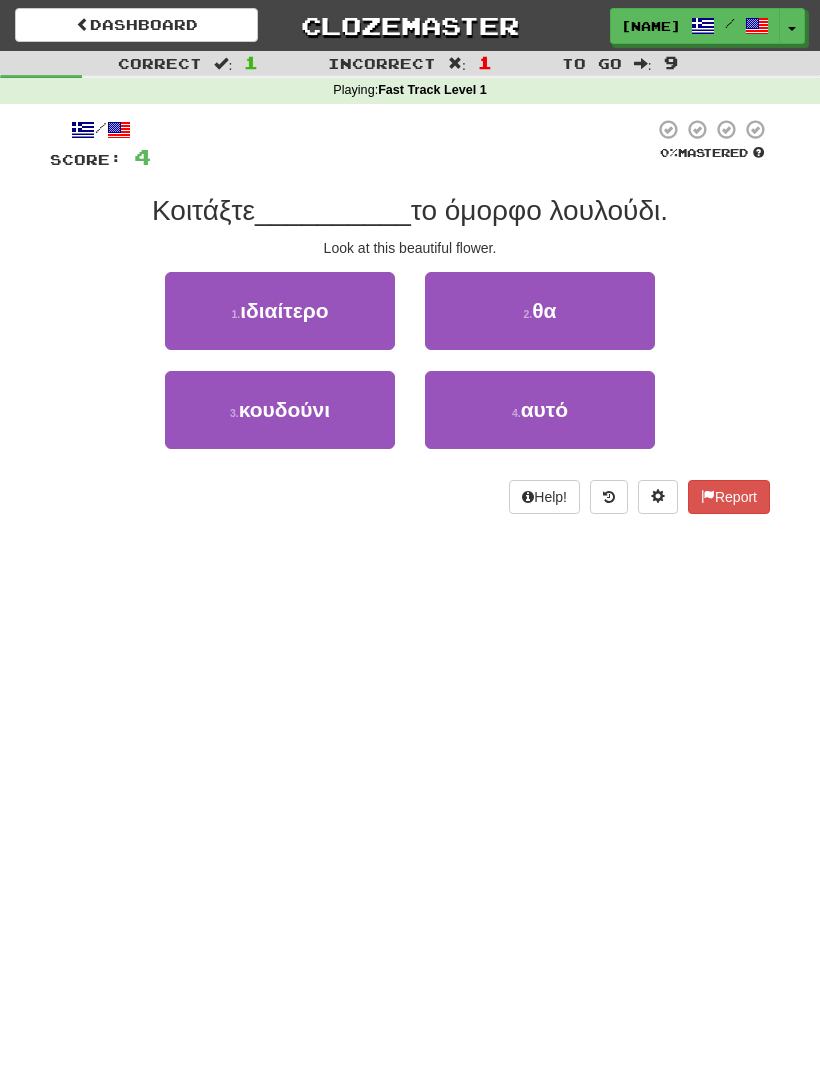 click on "αυτό" at bounding box center [544, 409] 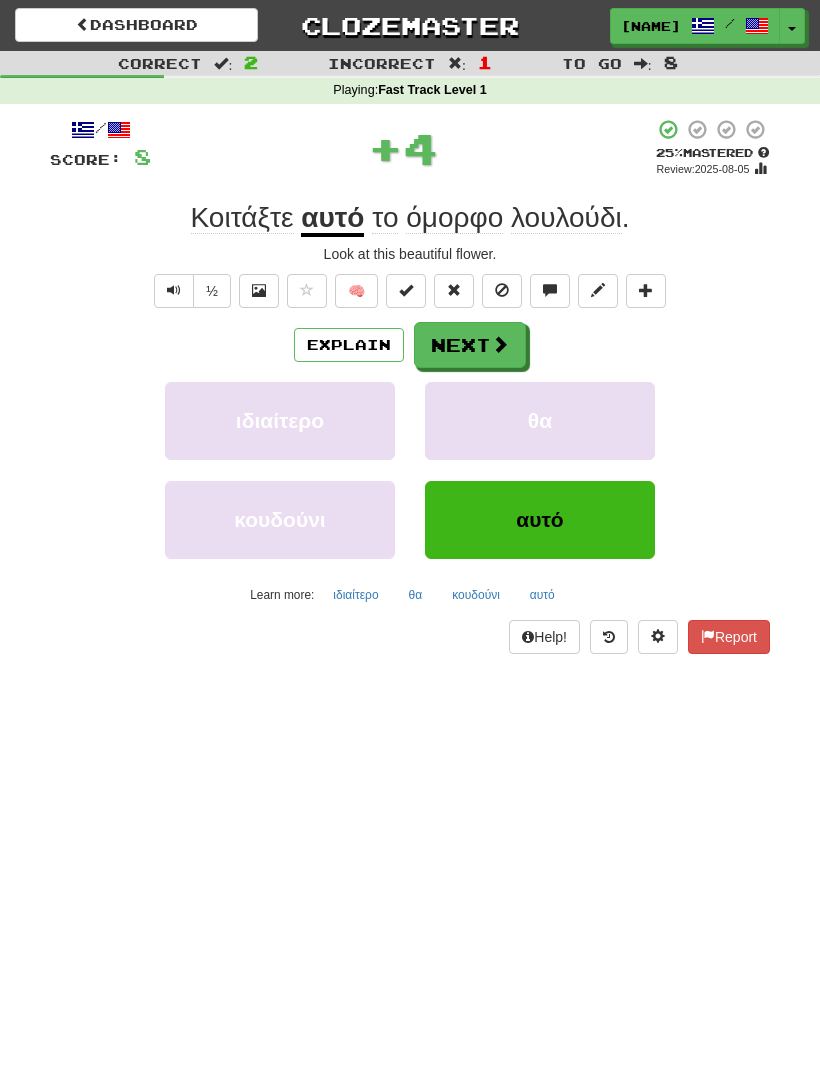 click on "Next" at bounding box center (470, 345) 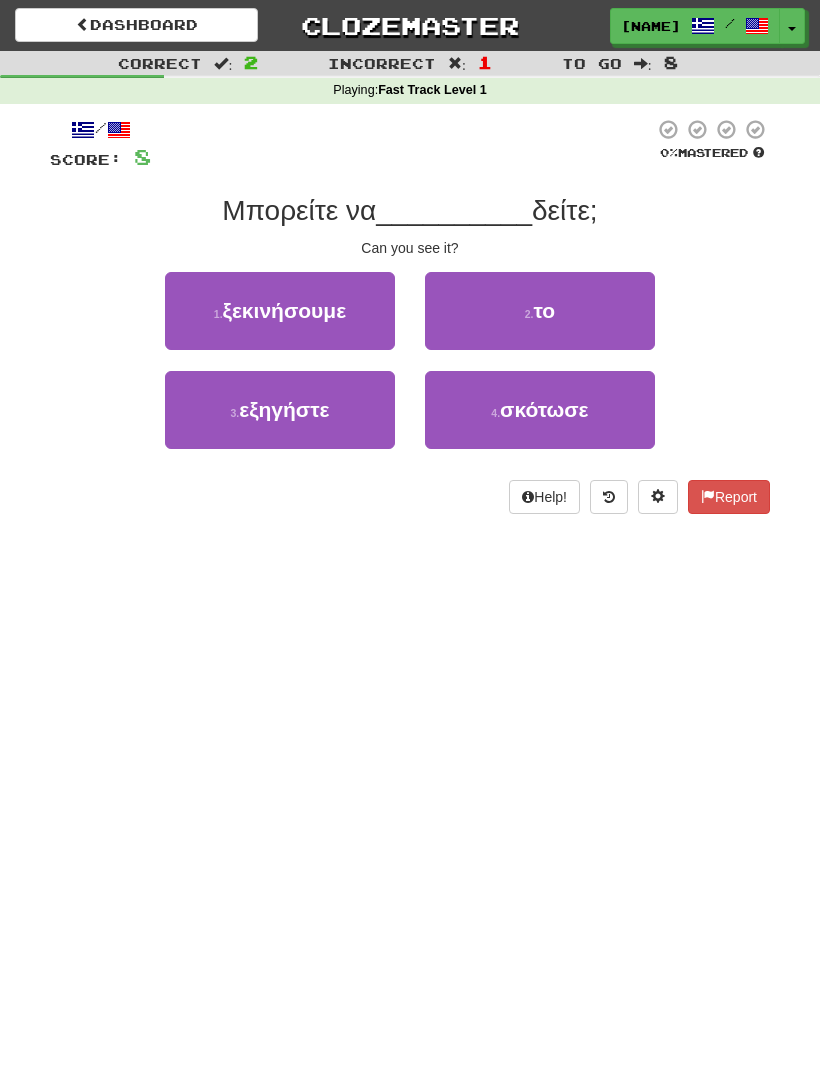 click on "2 .  το" at bounding box center (540, 311) 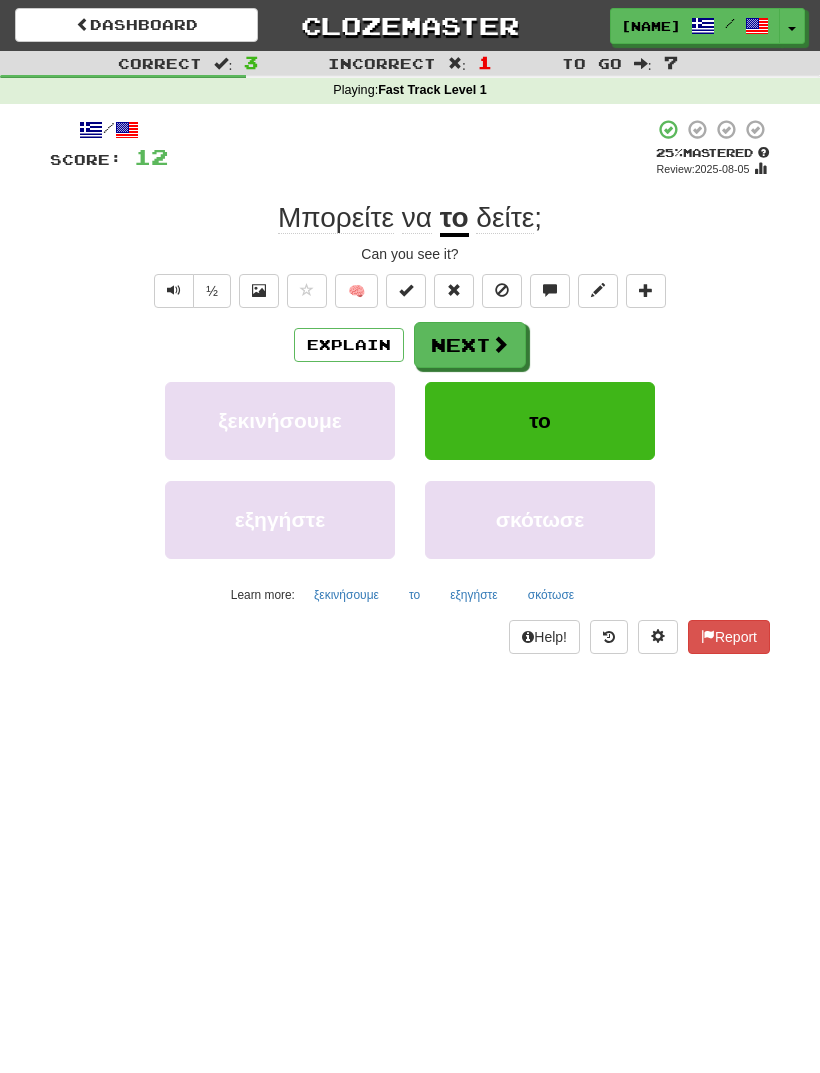 click on "Next" at bounding box center [470, 345] 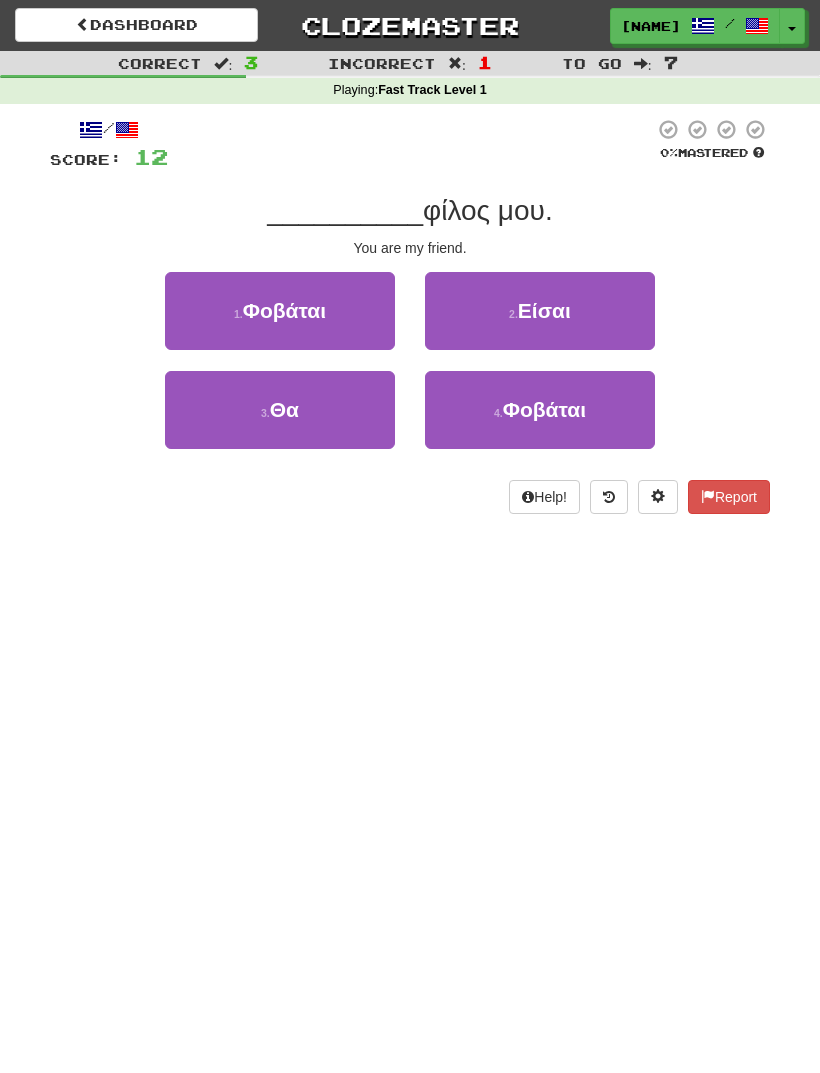 click on "Είσαι" at bounding box center (544, 310) 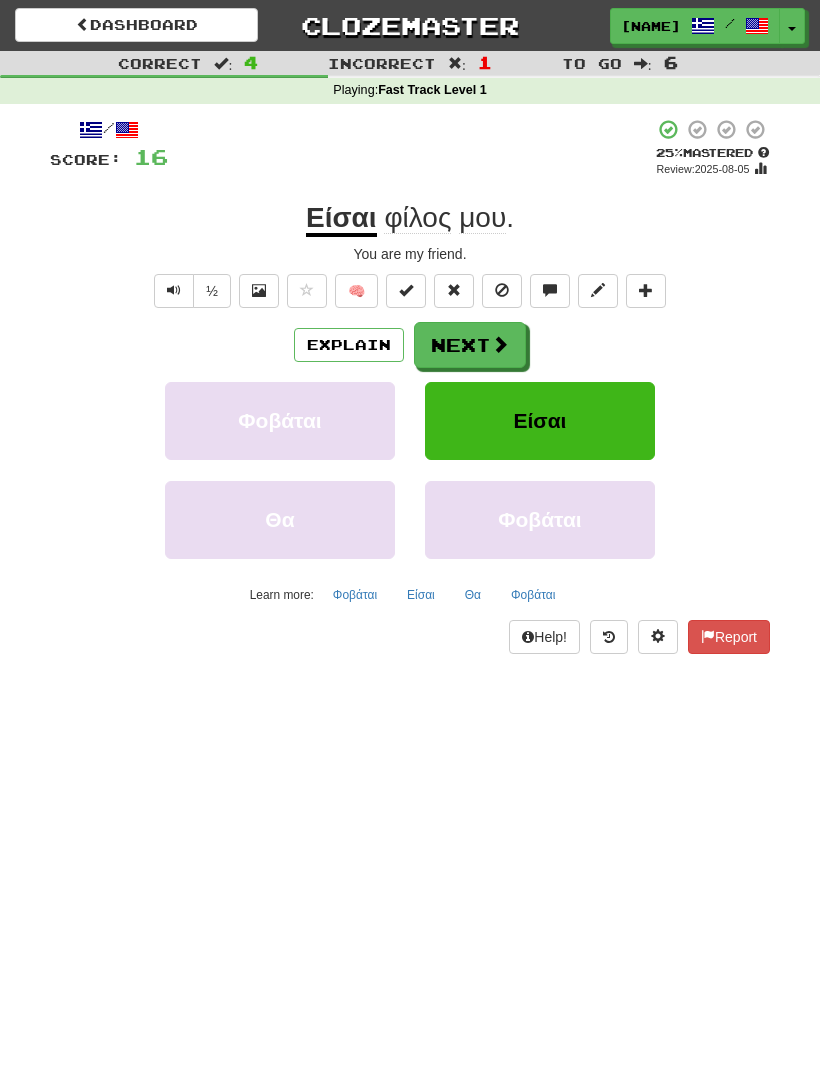 click on "Next" at bounding box center [470, 345] 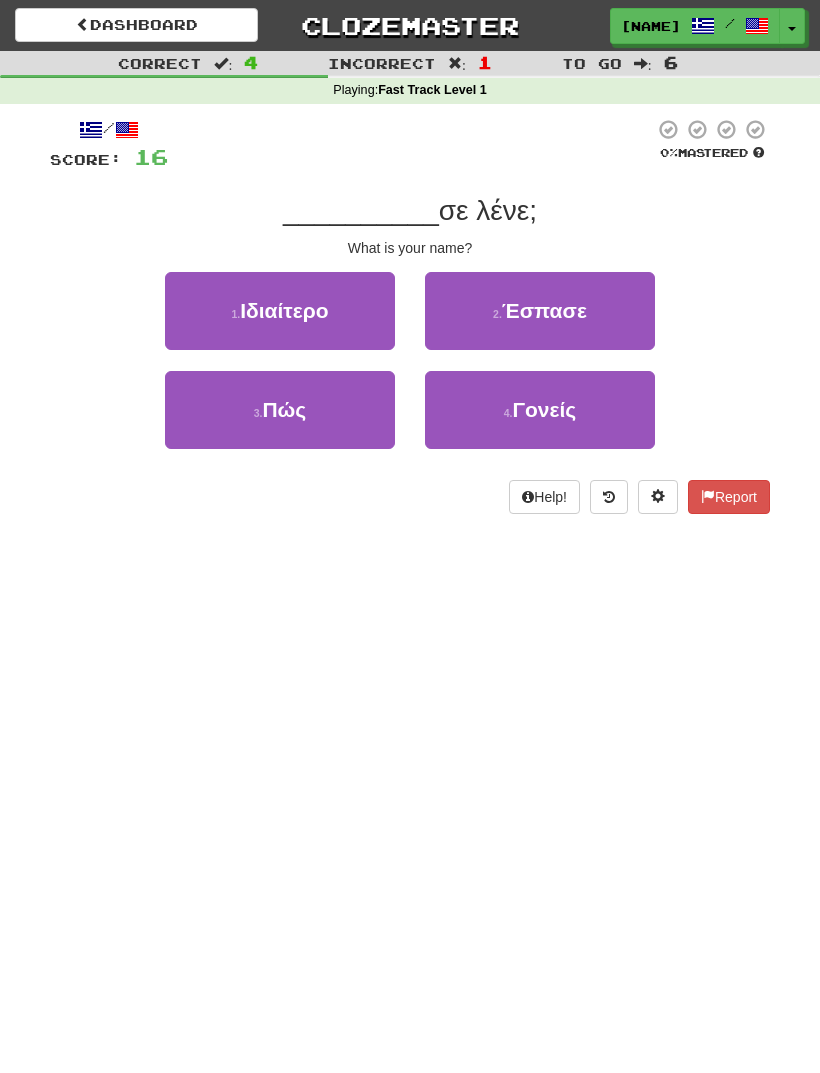 click on "Γονείς" at bounding box center [544, 409] 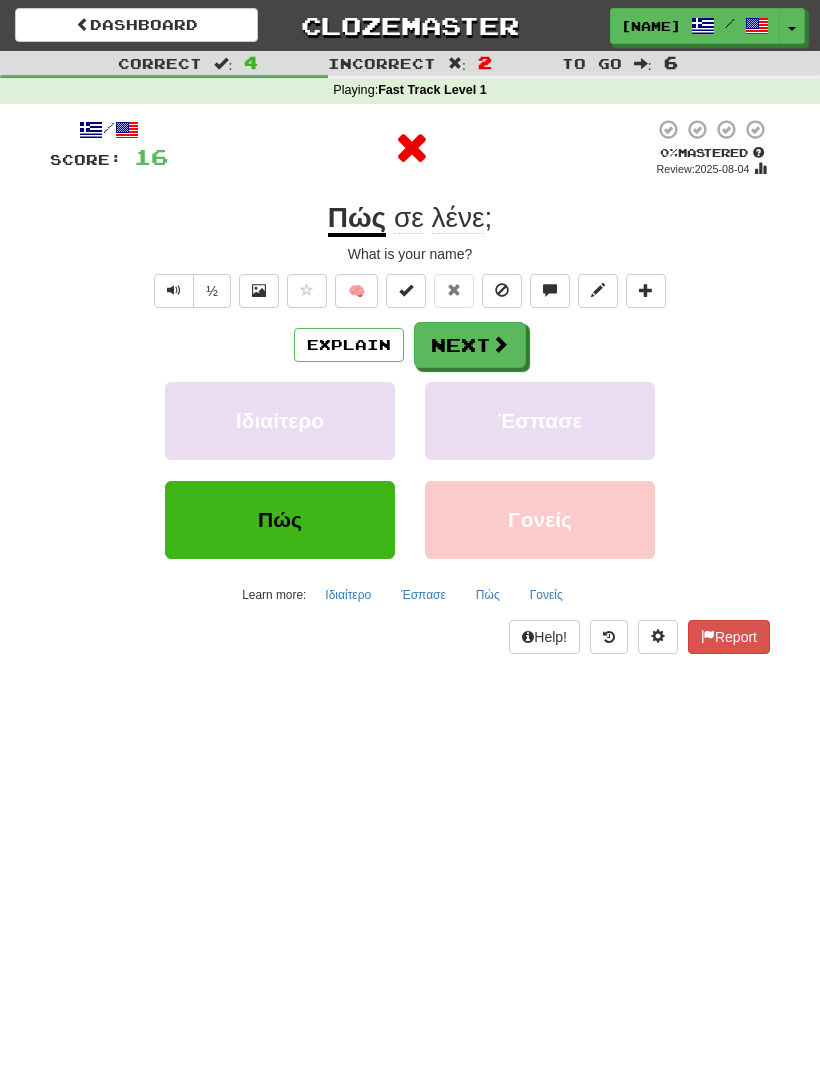 click on "Next" at bounding box center (470, 345) 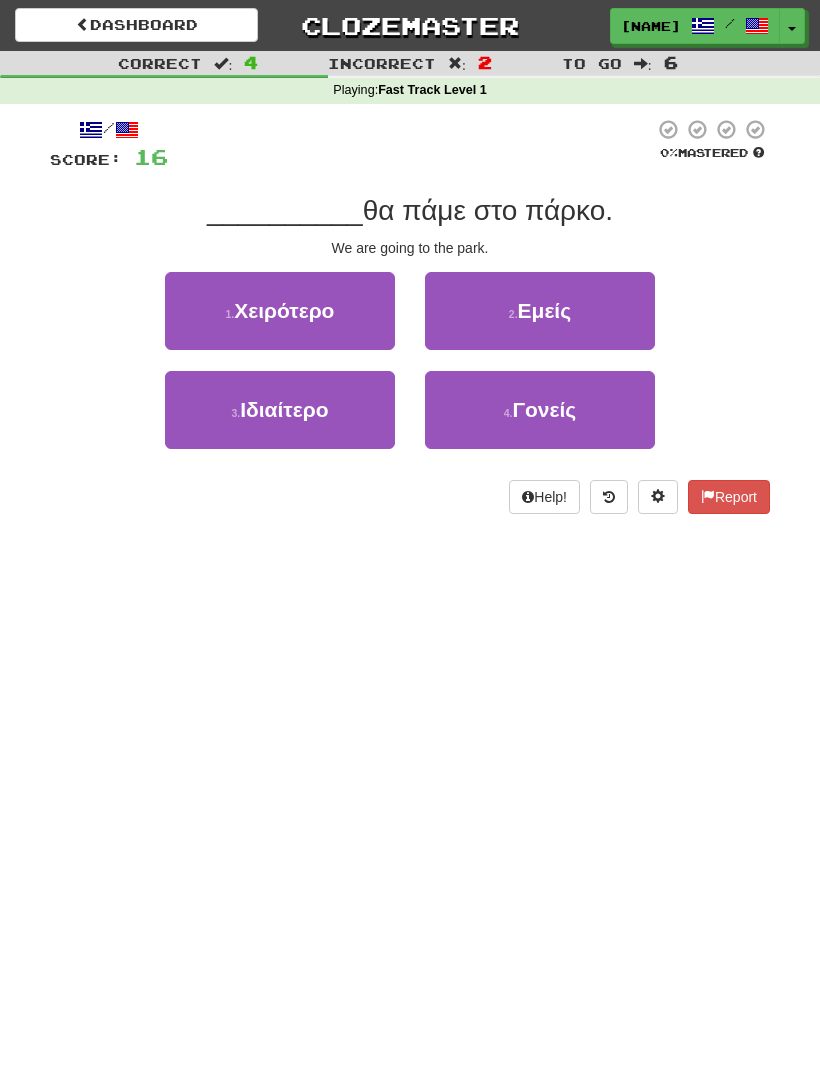 click on "Γονείς" at bounding box center (544, 409) 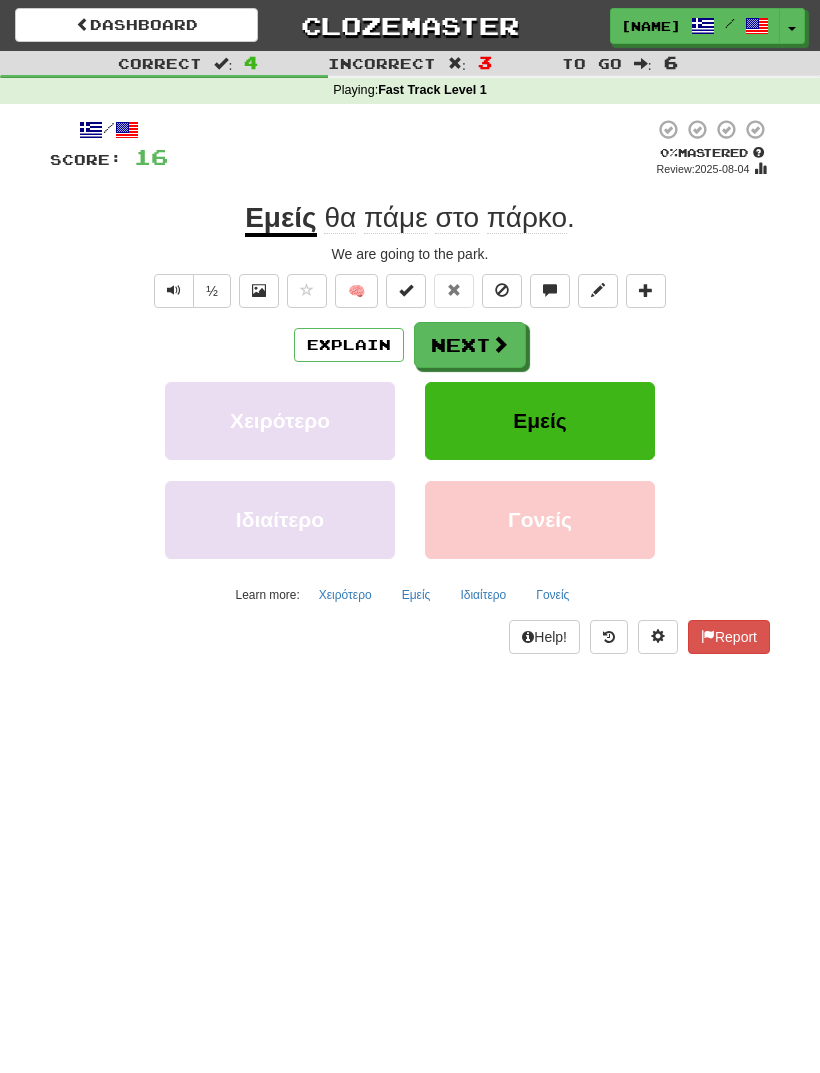 click at bounding box center (500, 344) 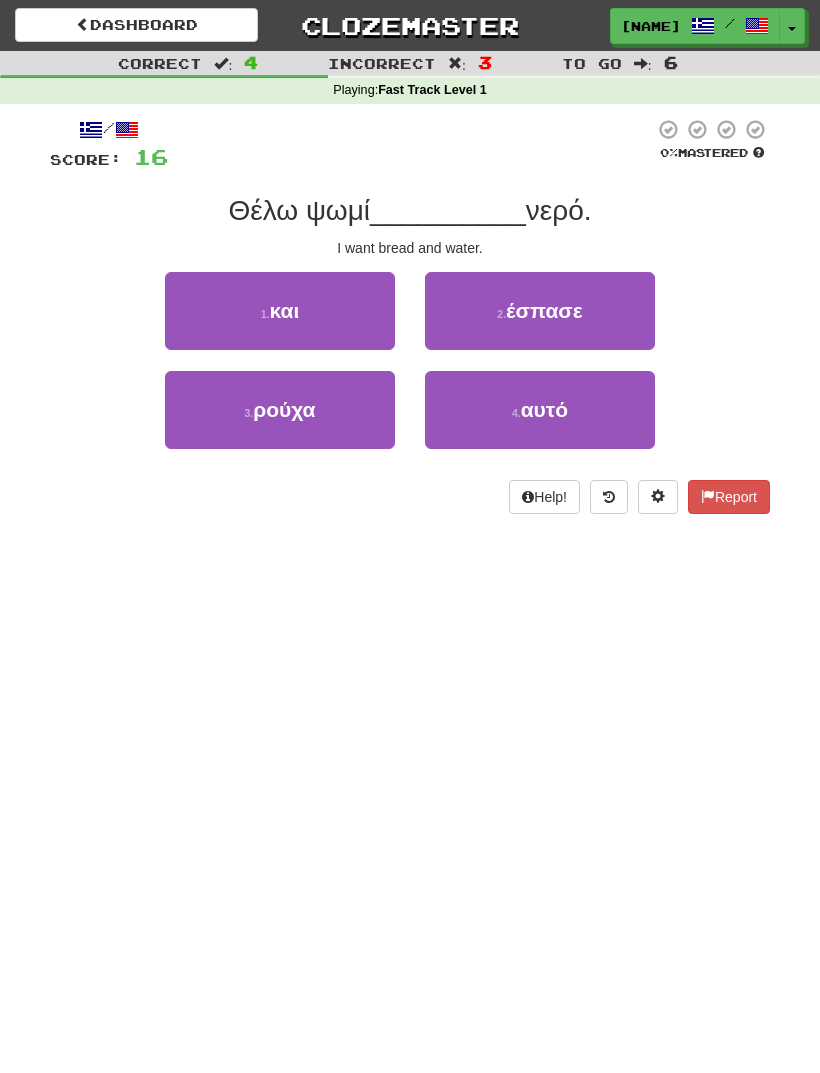 click on "1 .  και" at bounding box center (280, 311) 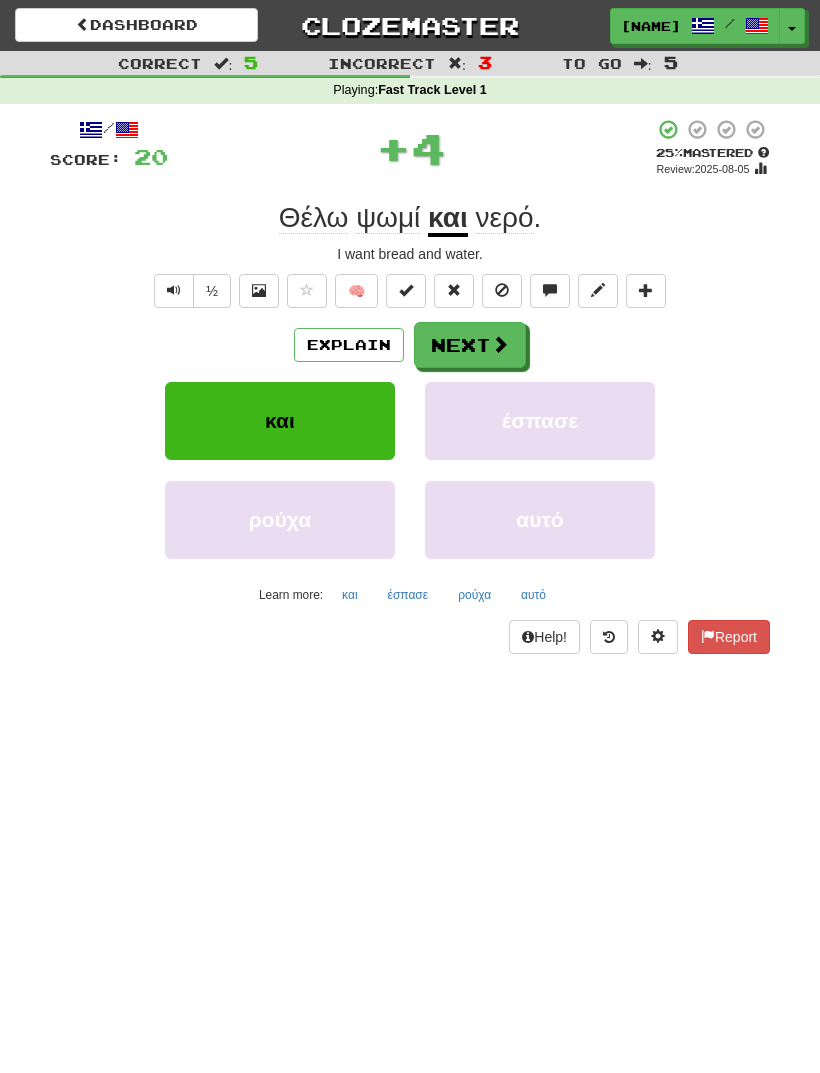 click on "Next" at bounding box center [470, 345] 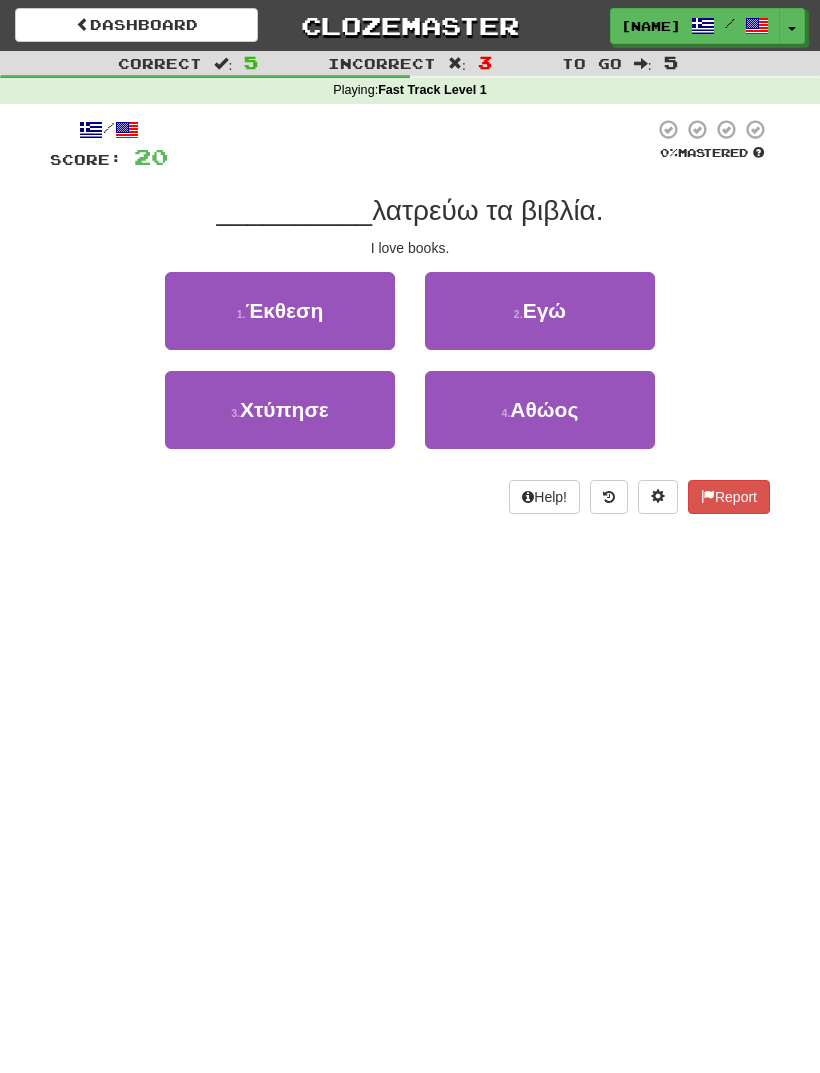 click on "Εγώ" at bounding box center (544, 310) 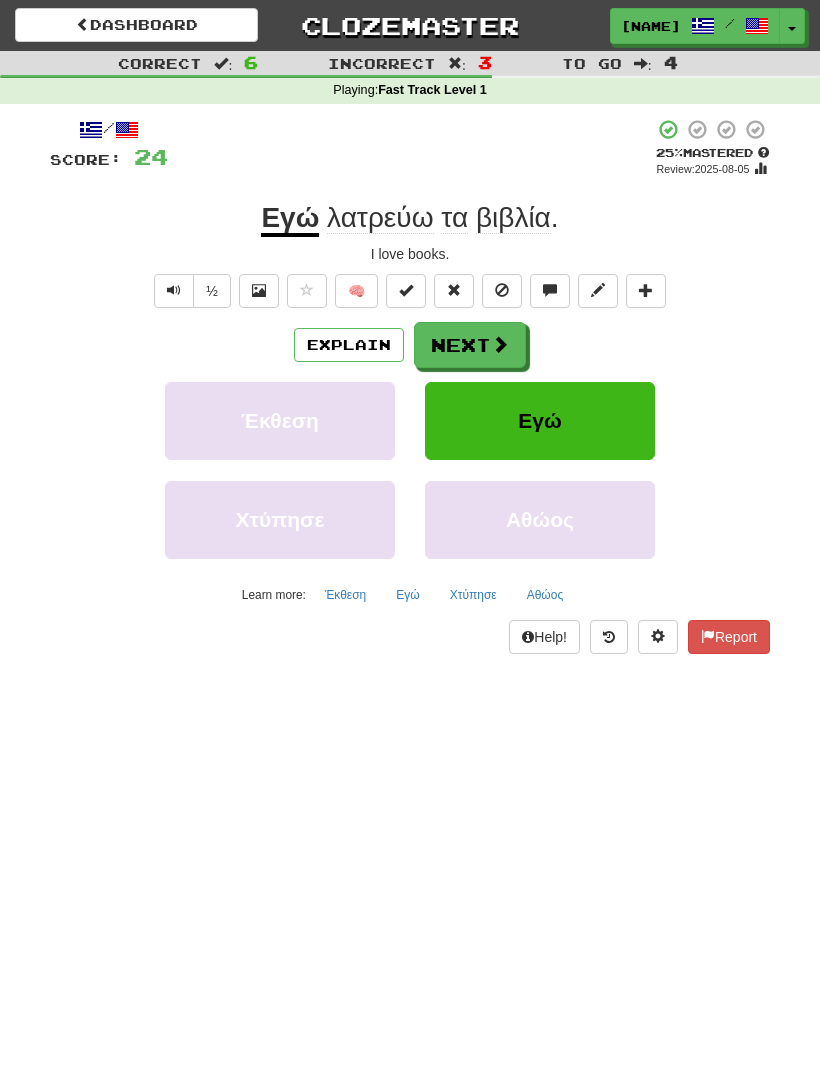 click on "Next" at bounding box center [470, 345] 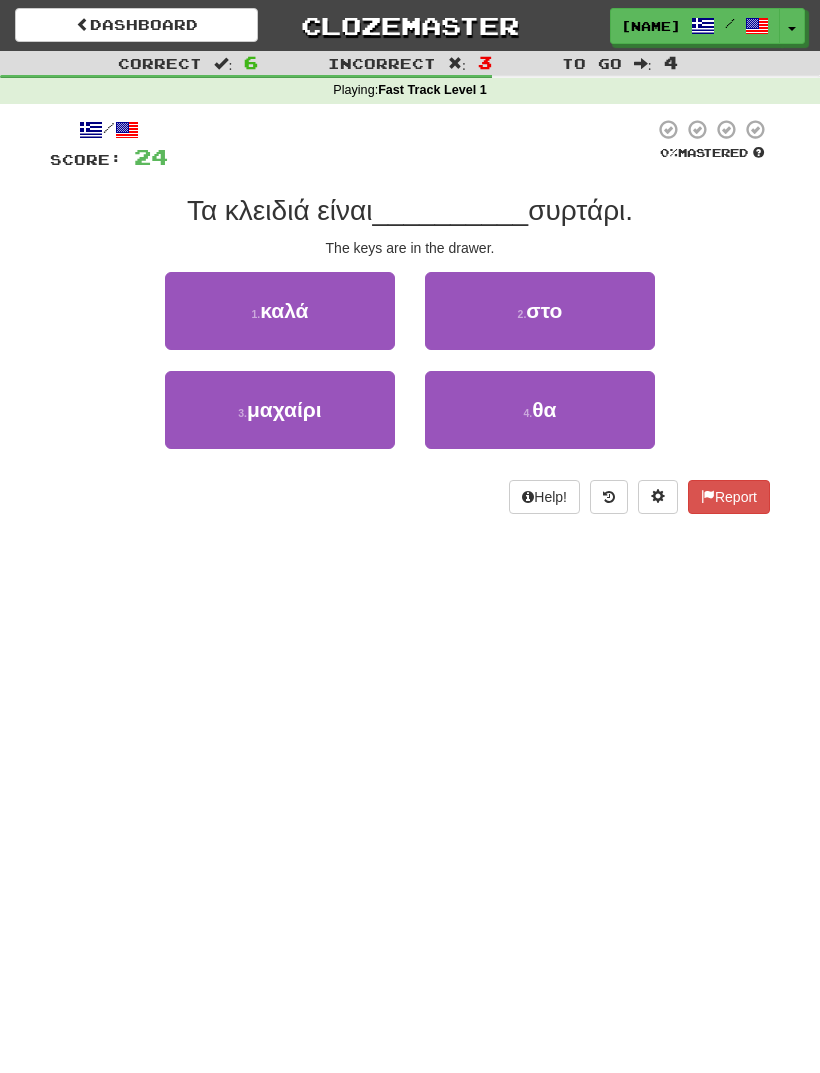 click on "2 .  στο" at bounding box center (540, 311) 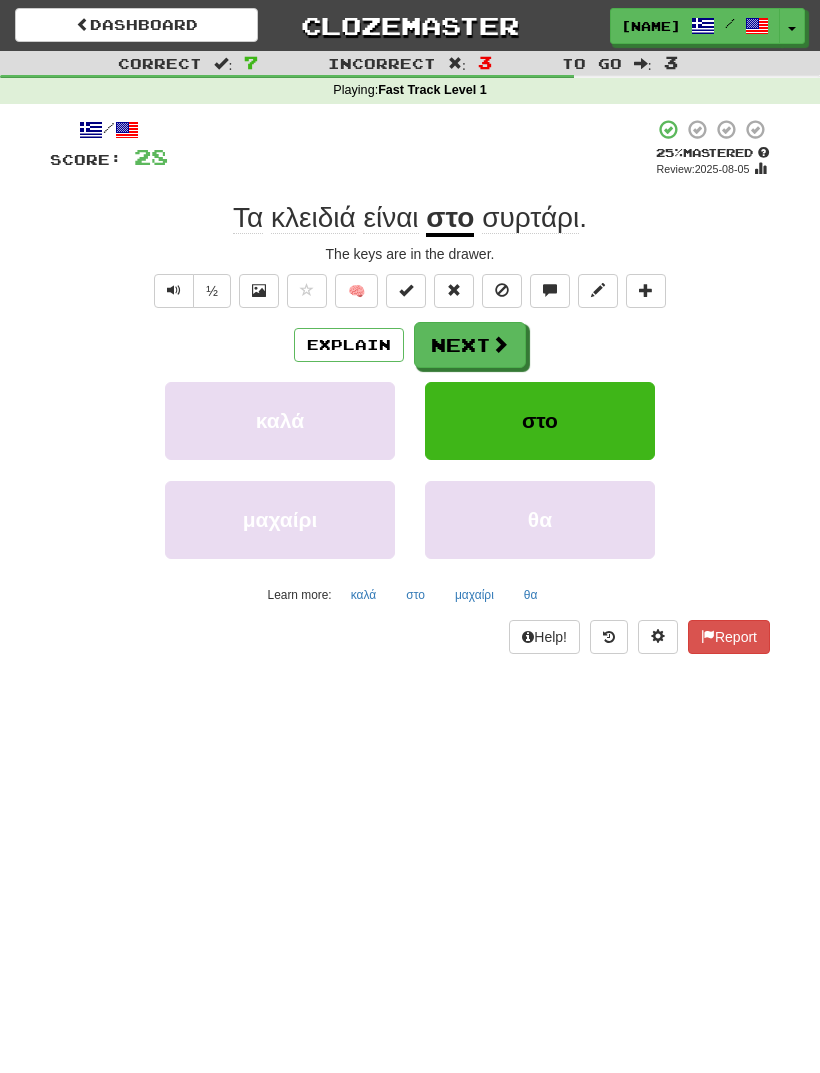 click at bounding box center (500, 344) 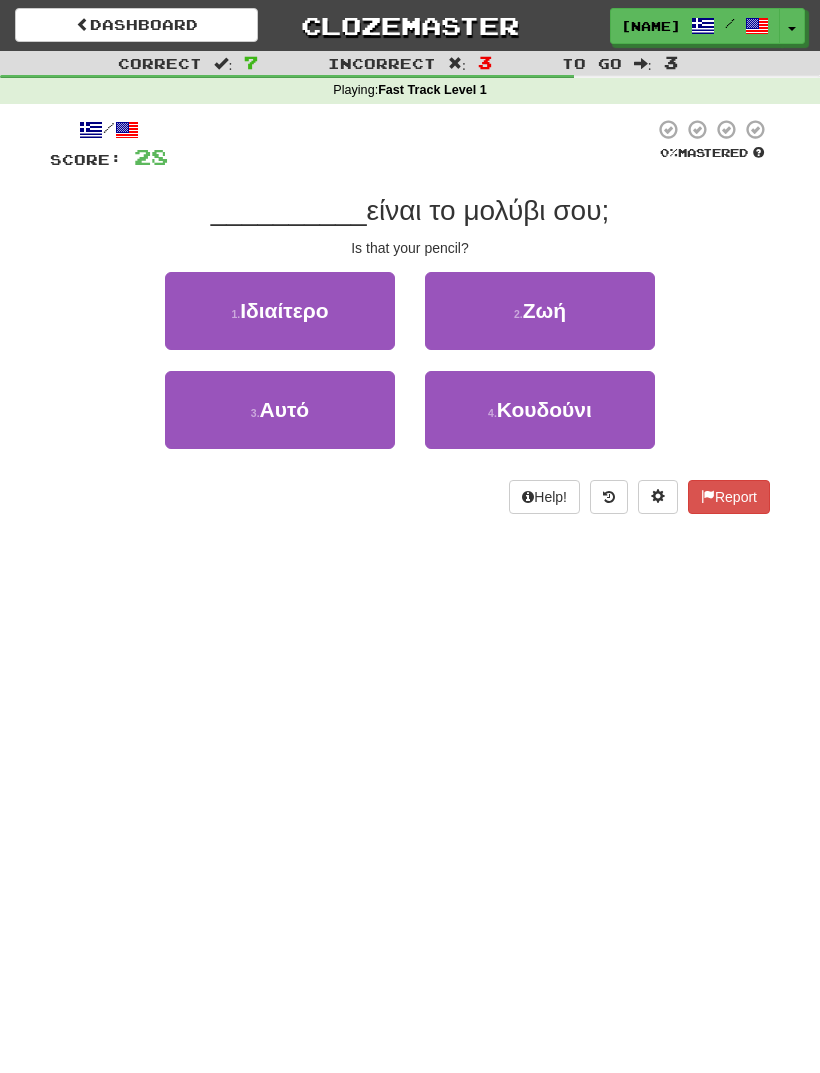 click on "3 .  Αυτό" at bounding box center (280, 410) 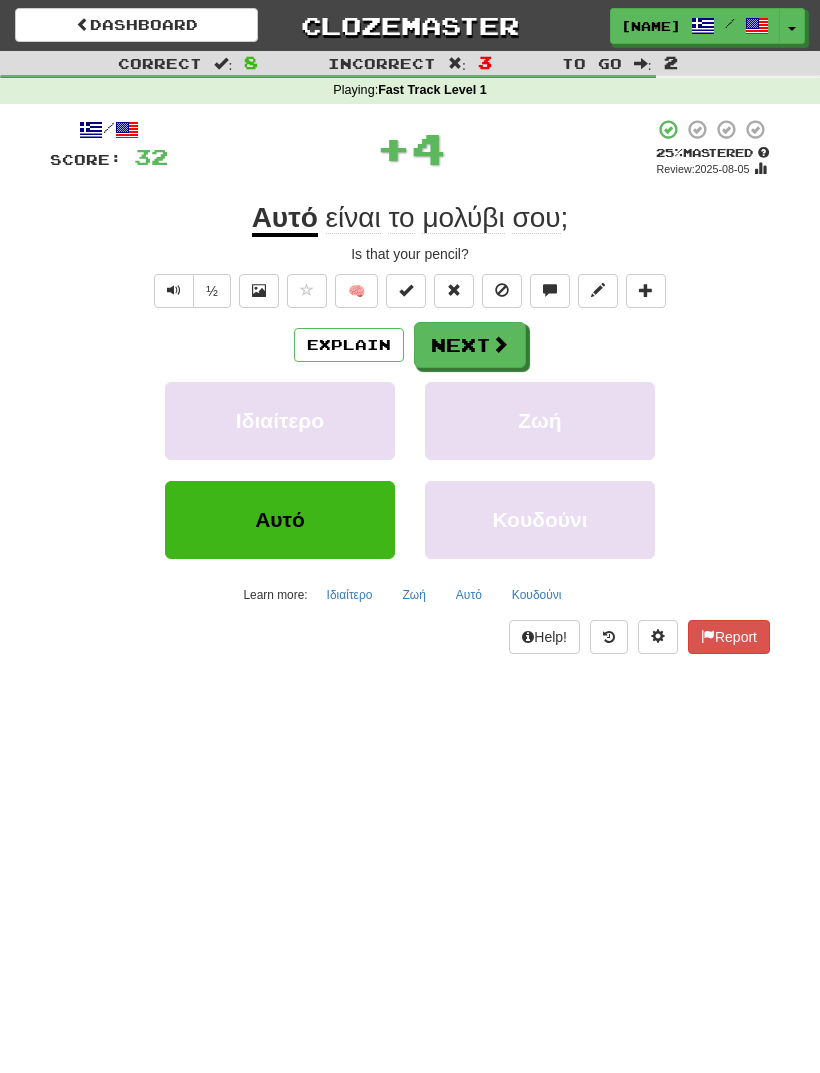 click at bounding box center [500, 344] 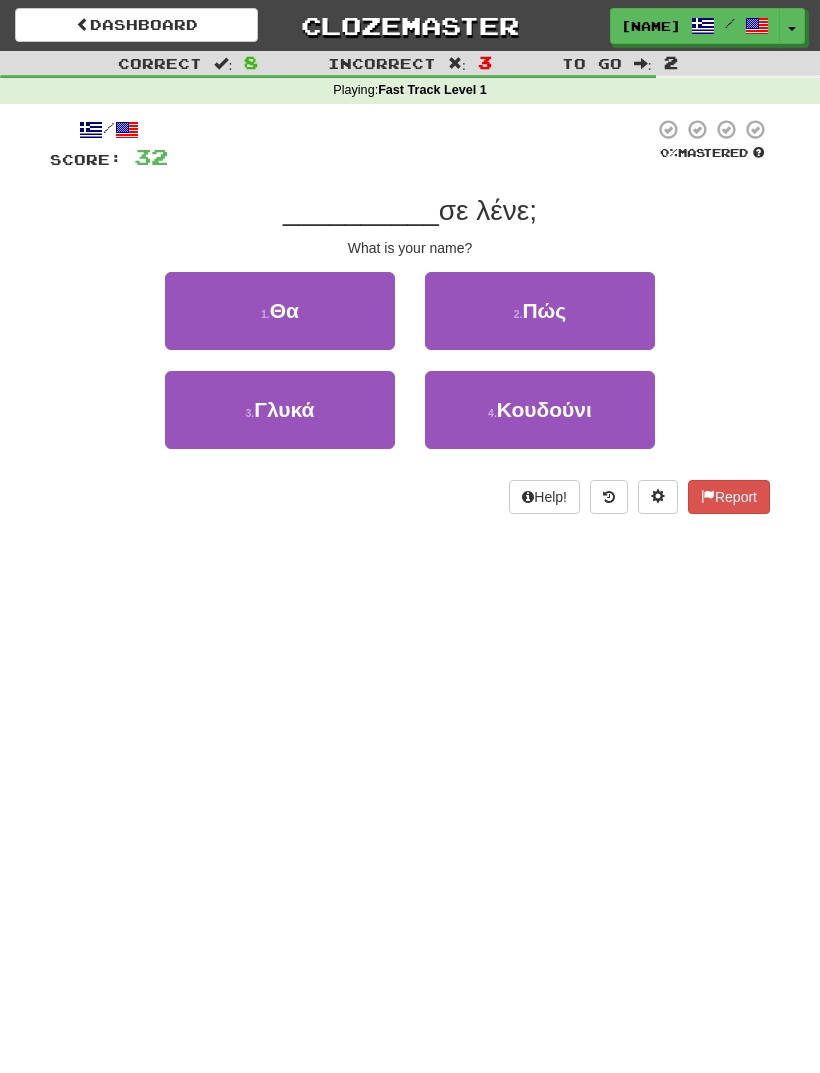 click on "Πώς" at bounding box center (544, 310) 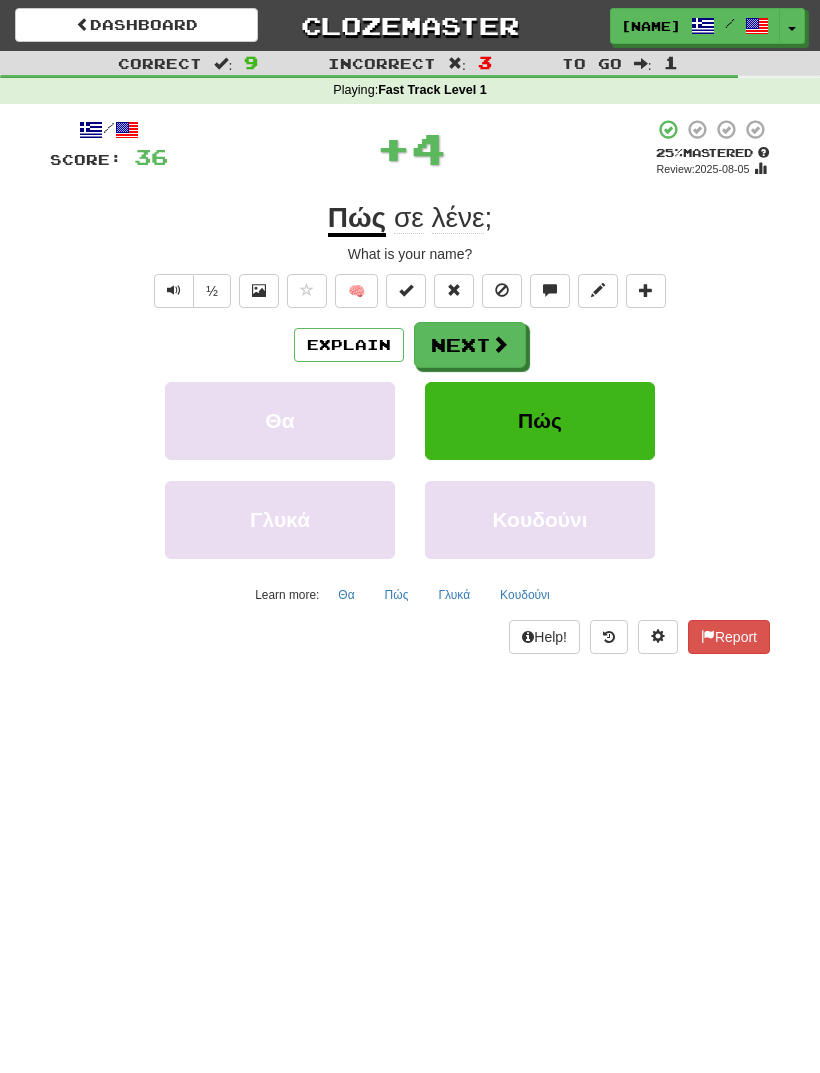 click at bounding box center [500, 344] 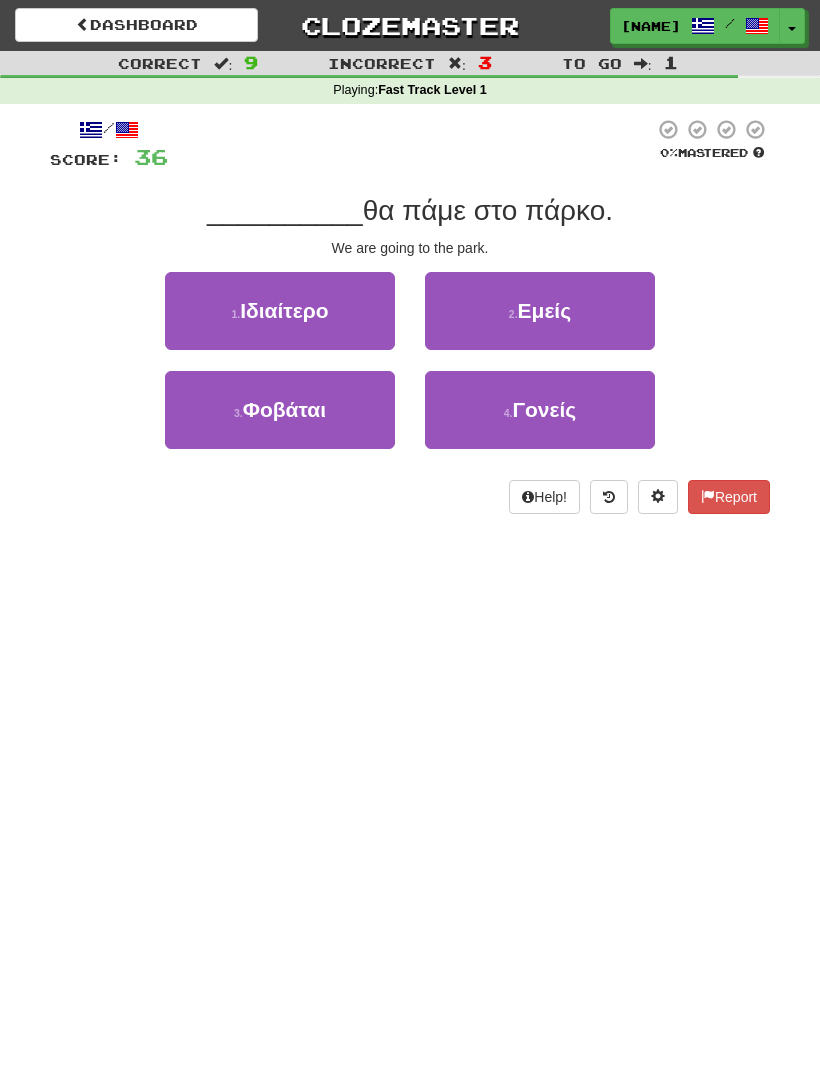 click on "Εμείς" at bounding box center (545, 310) 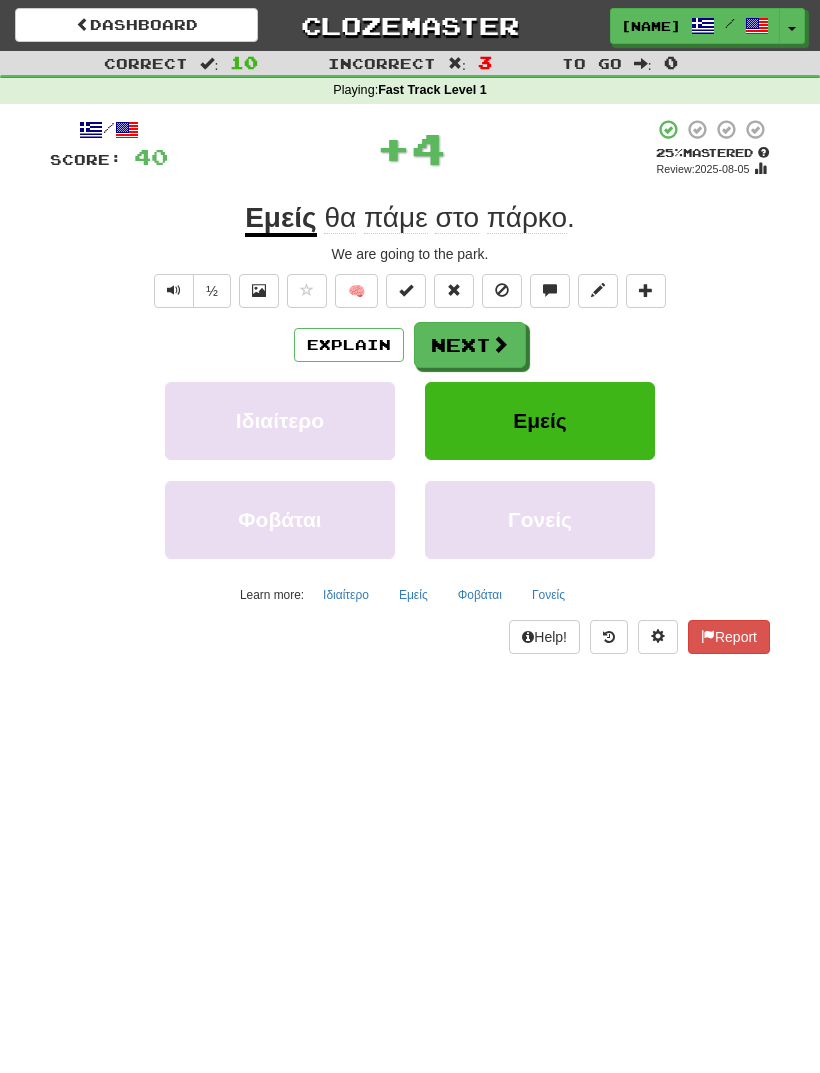 click on "Next" at bounding box center (470, 345) 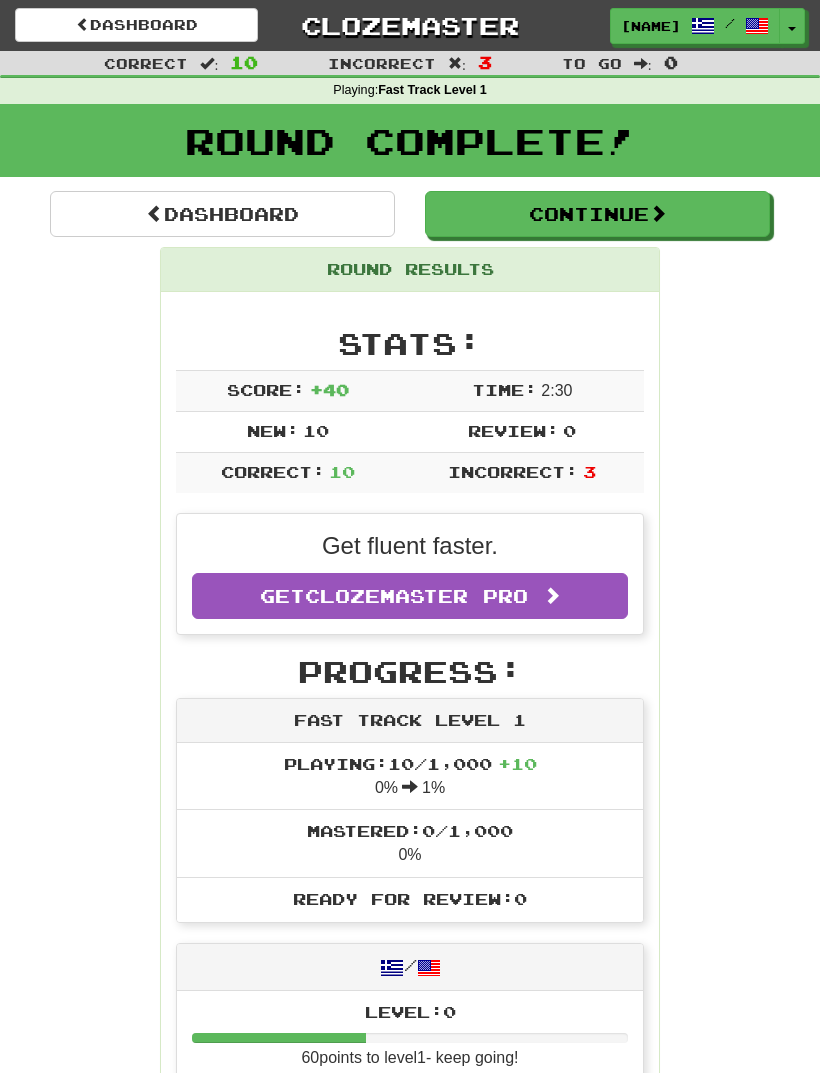 click on "Continue" at bounding box center [597, 214] 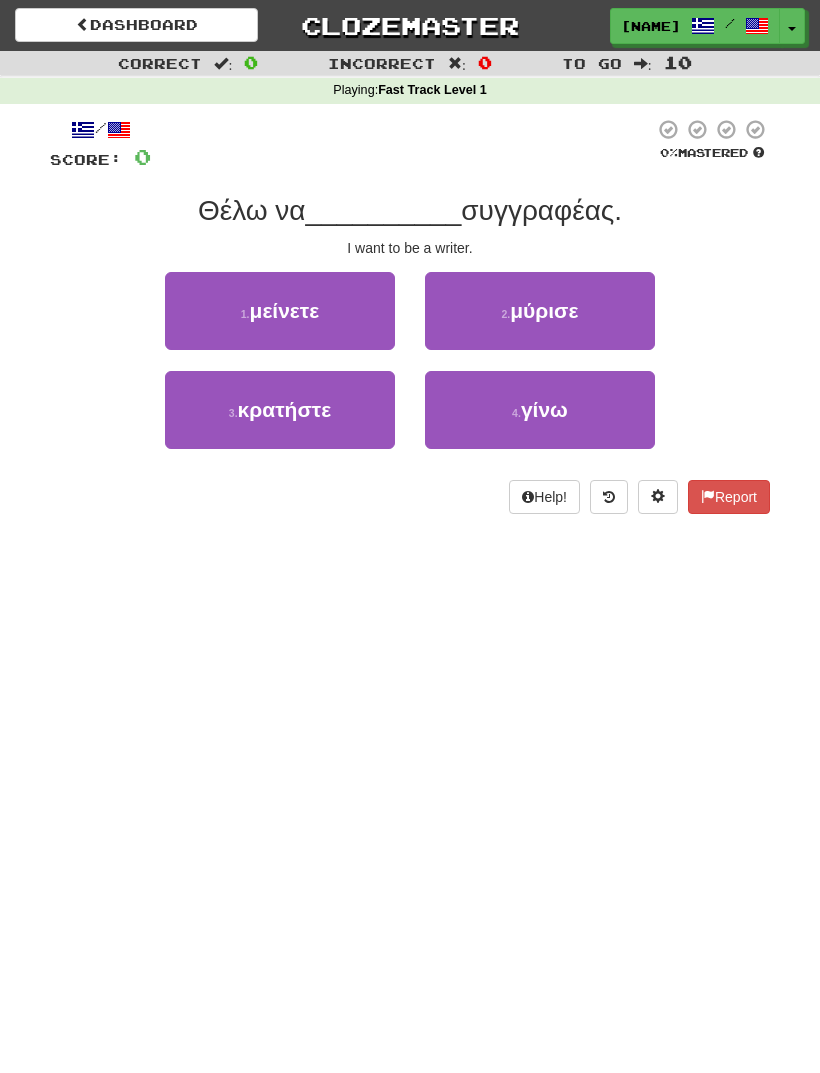 click on "1 .  μείνετε" at bounding box center [280, 311] 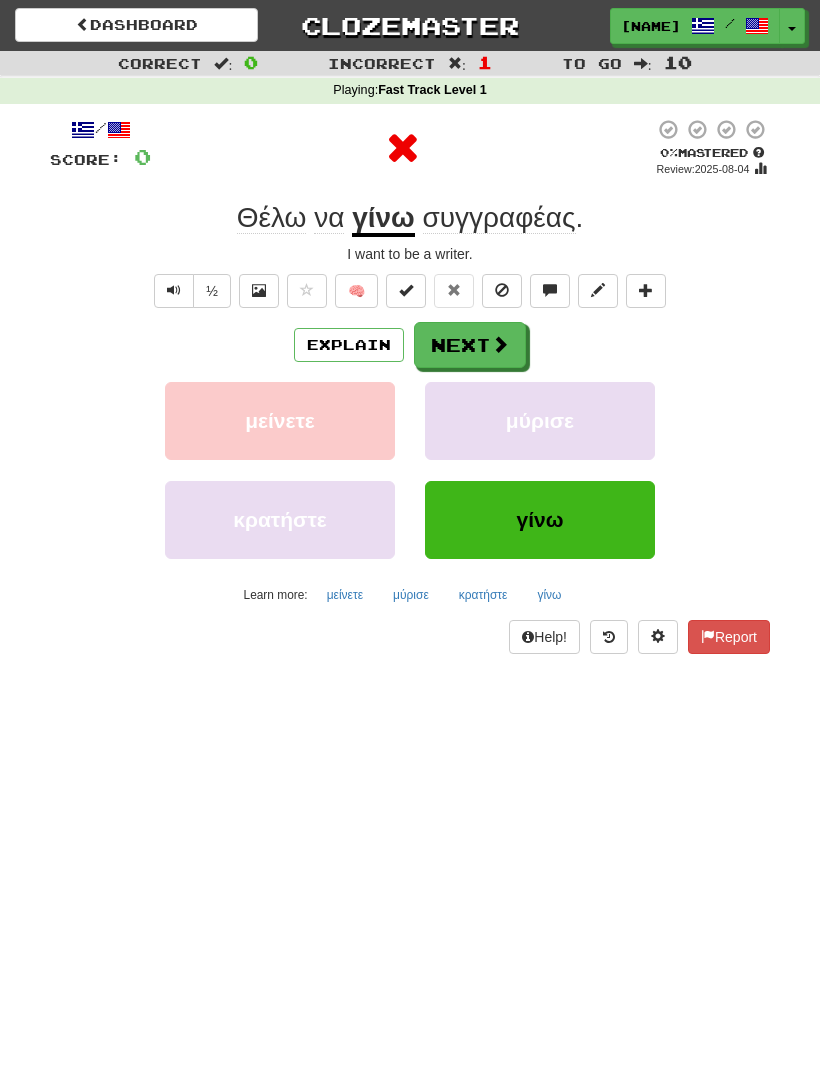 click on "Explain" at bounding box center [349, 345] 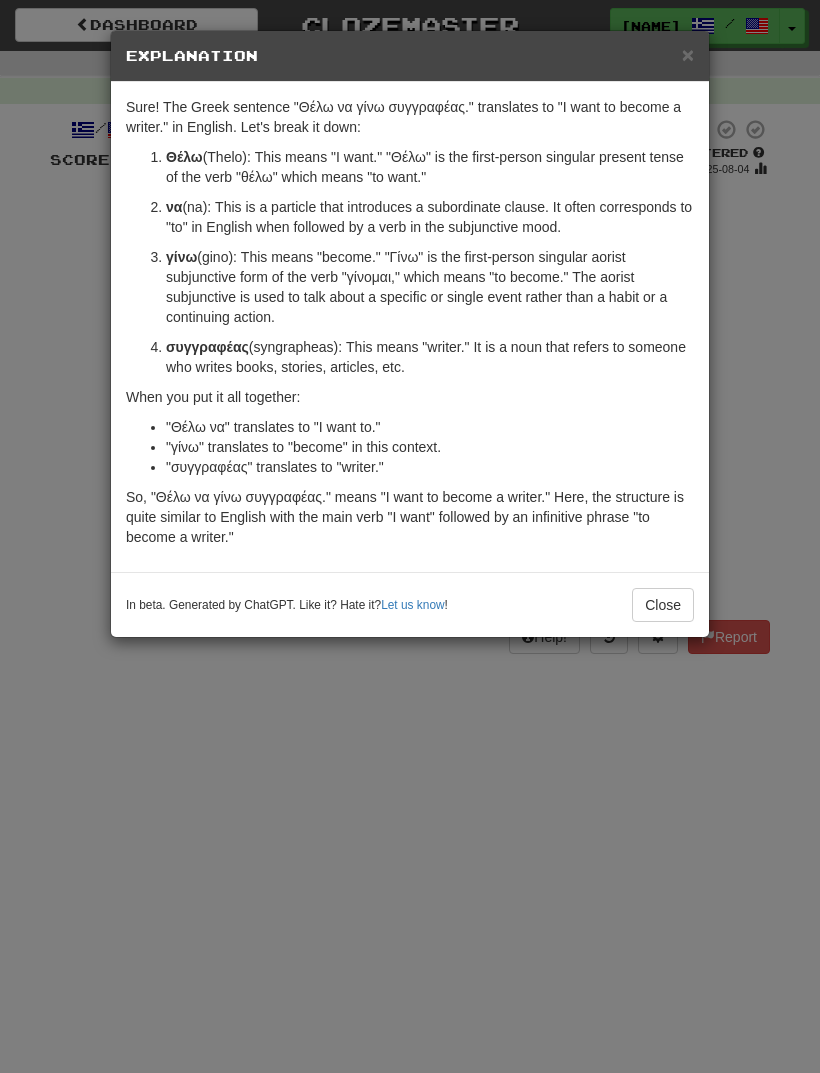 click on "Close" at bounding box center [663, 605] 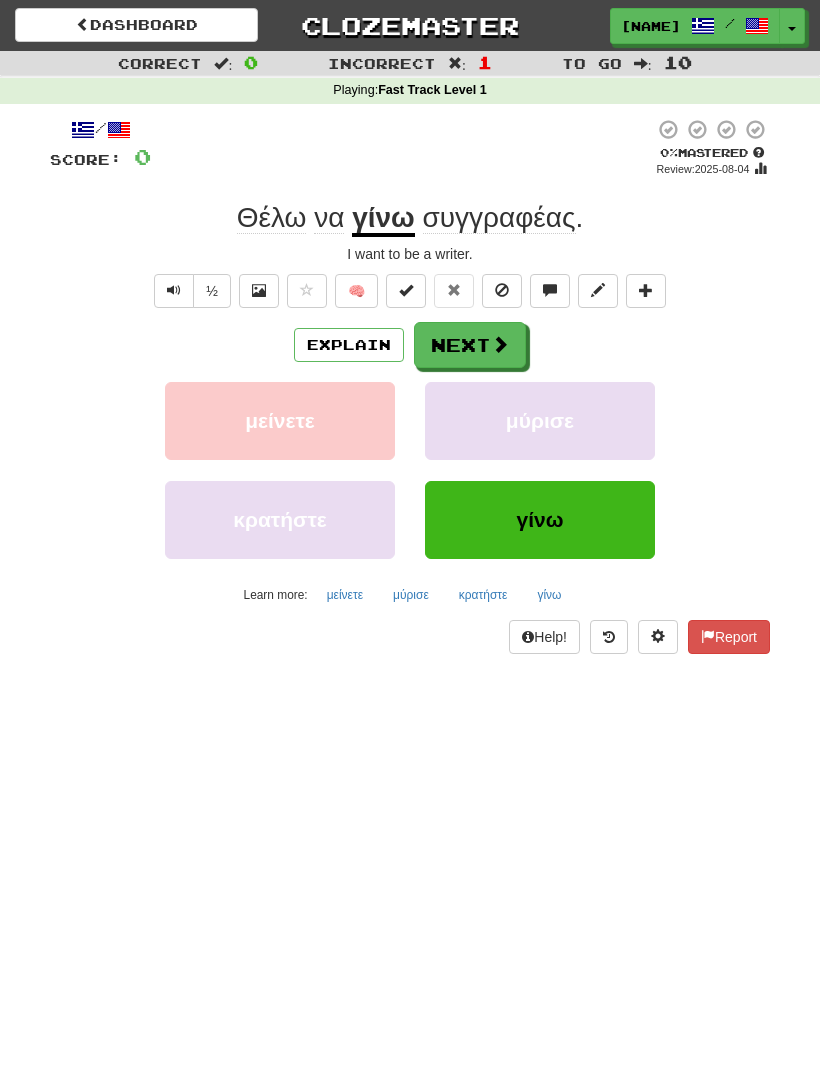 click on "Report" at bounding box center (729, 637) 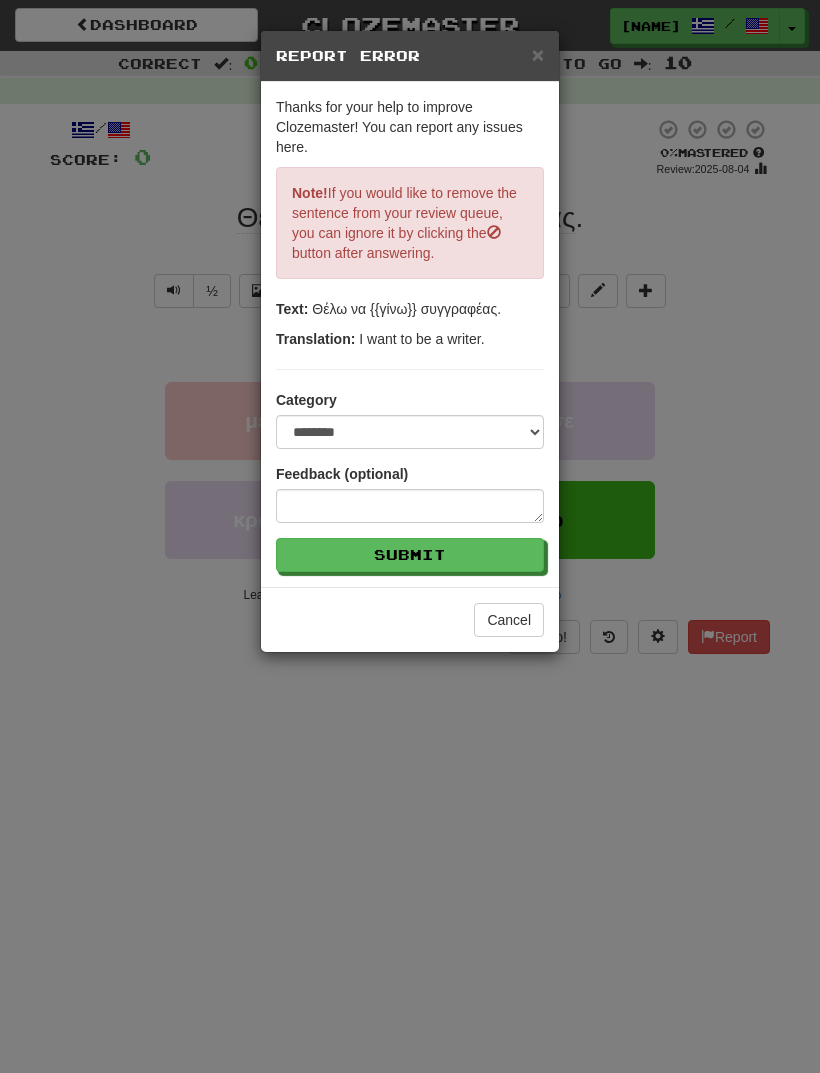 click on "Cancel" at bounding box center (509, 620) 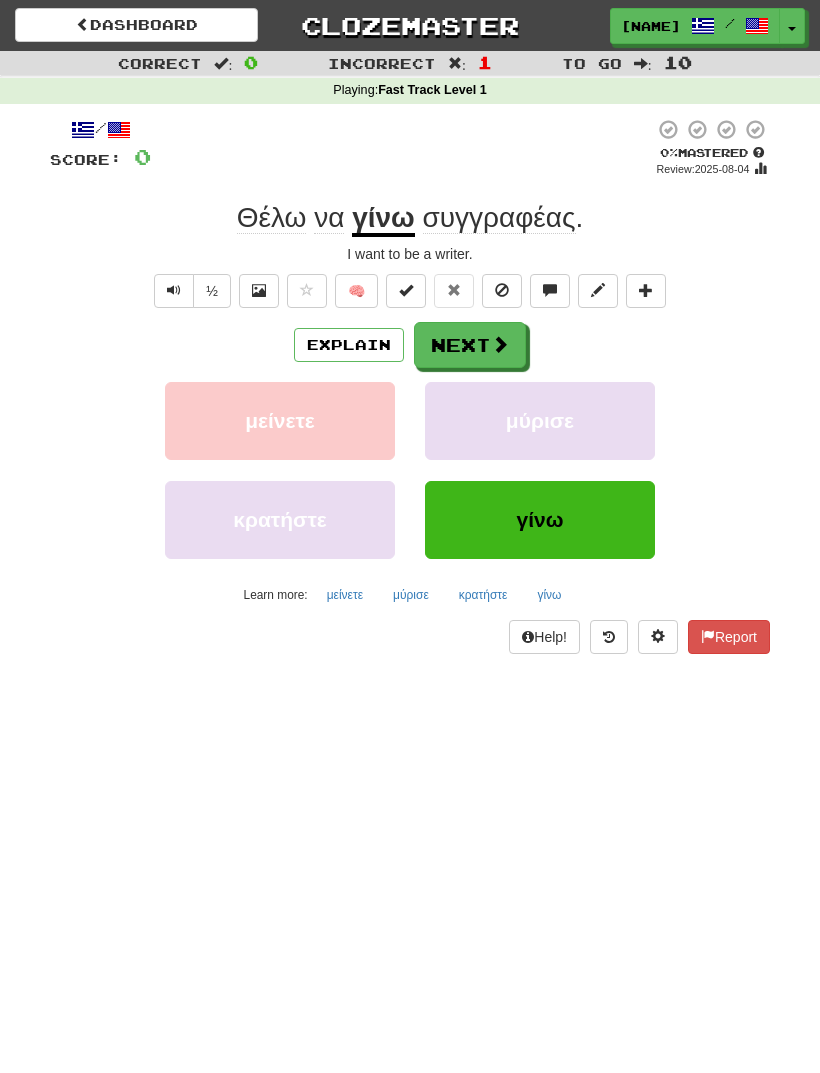 click at bounding box center [500, 344] 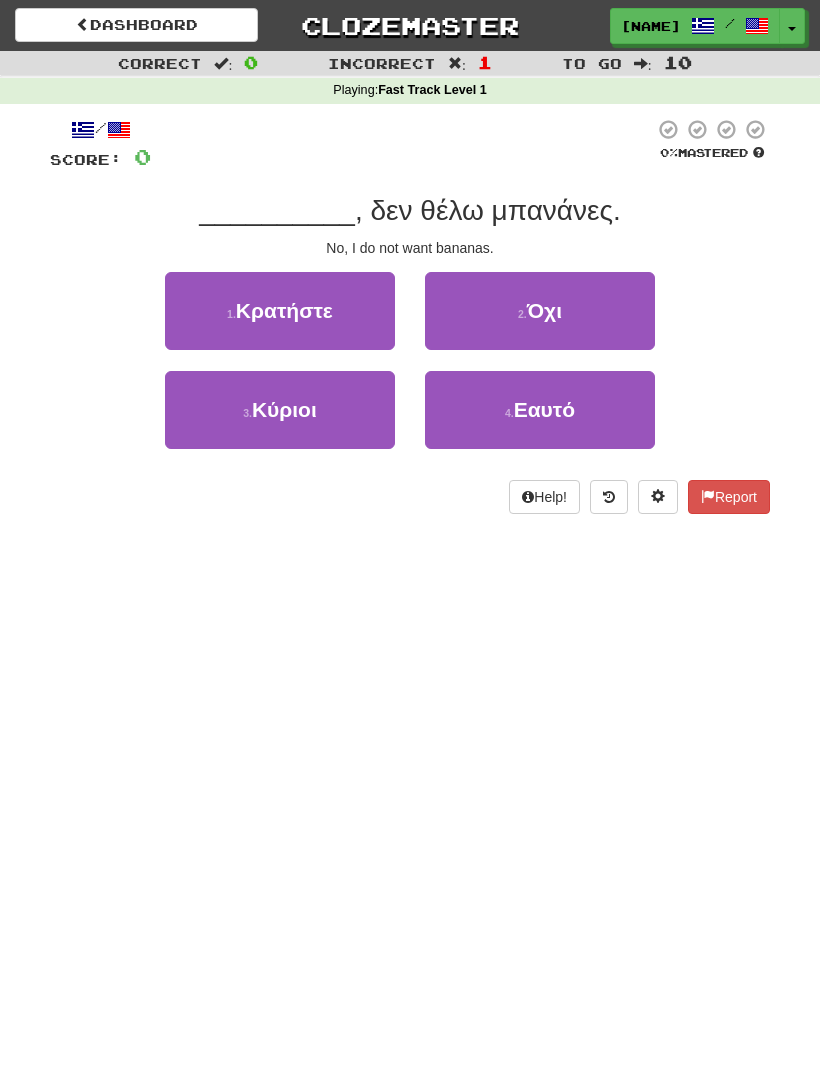 click on "Όχι" at bounding box center [544, 310] 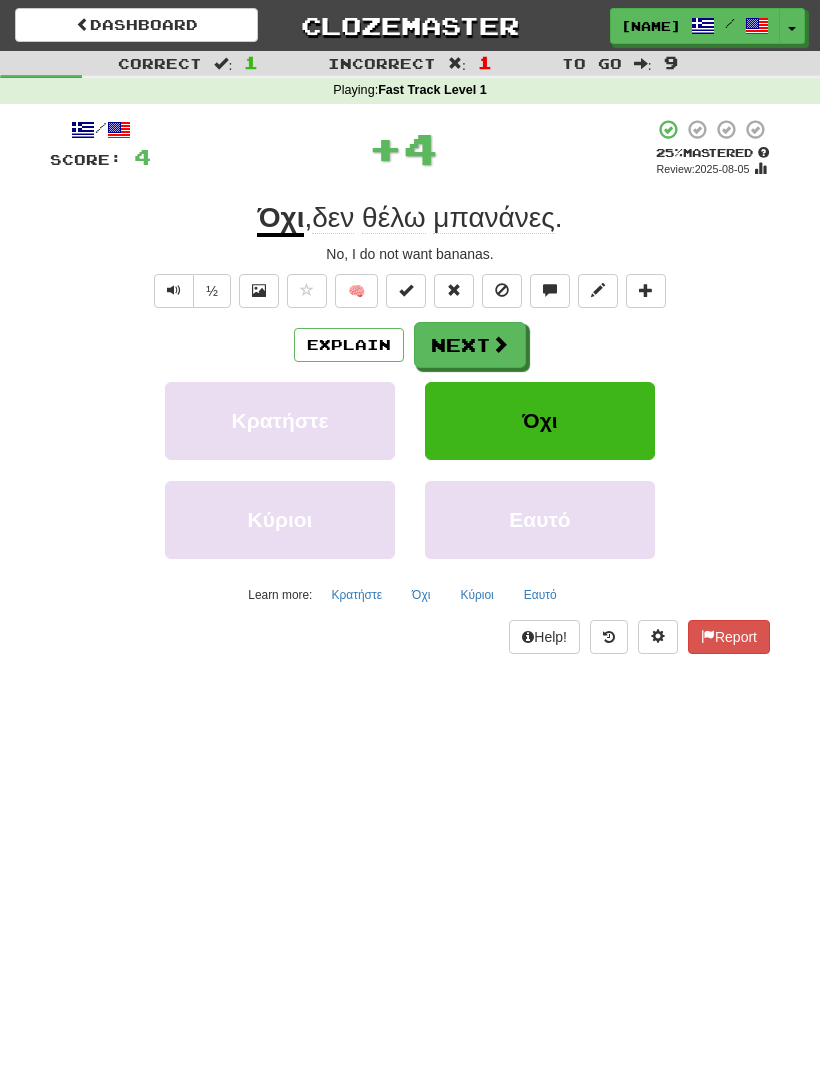 click on "Next" at bounding box center [470, 345] 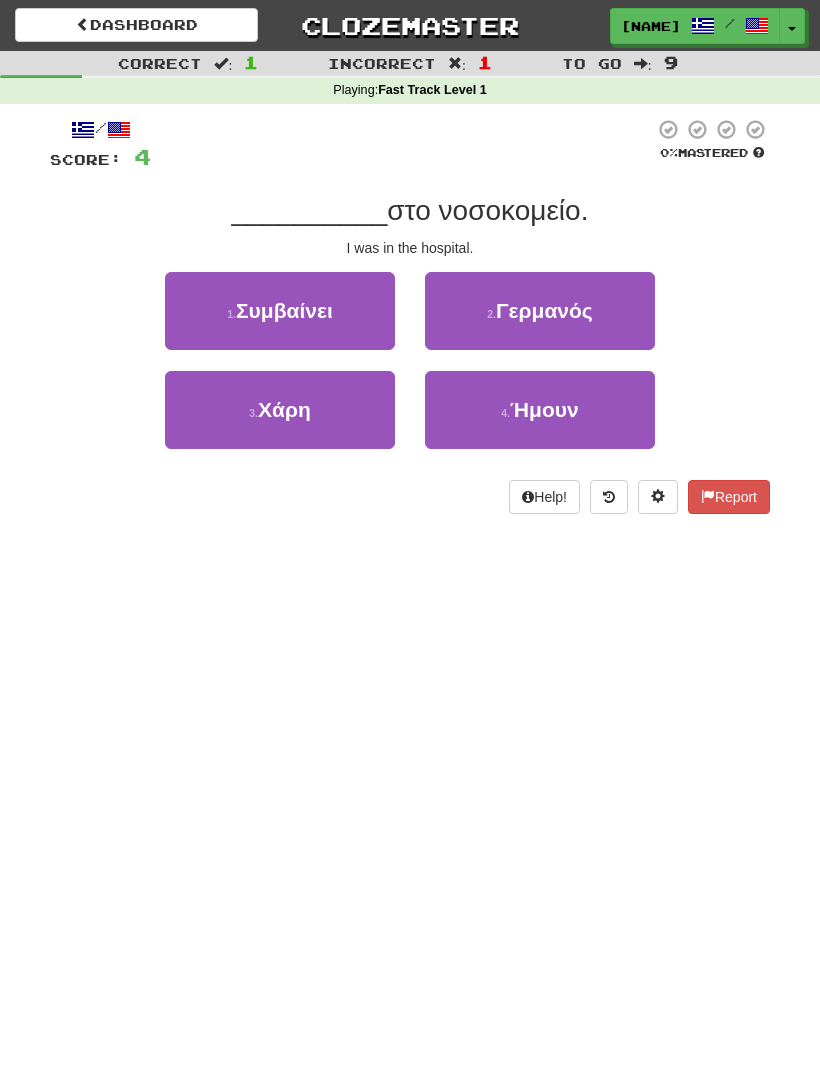 click on "4 .  Ήμουν" at bounding box center (540, 410) 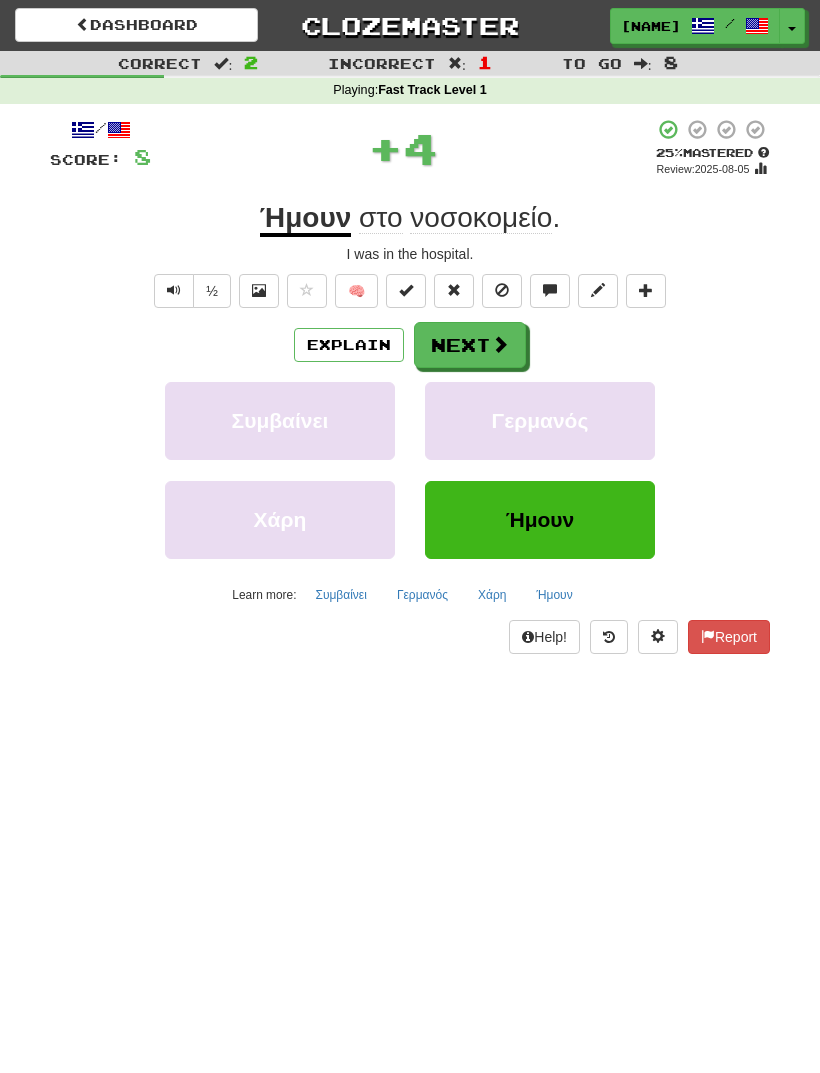 click on "Next" at bounding box center [470, 345] 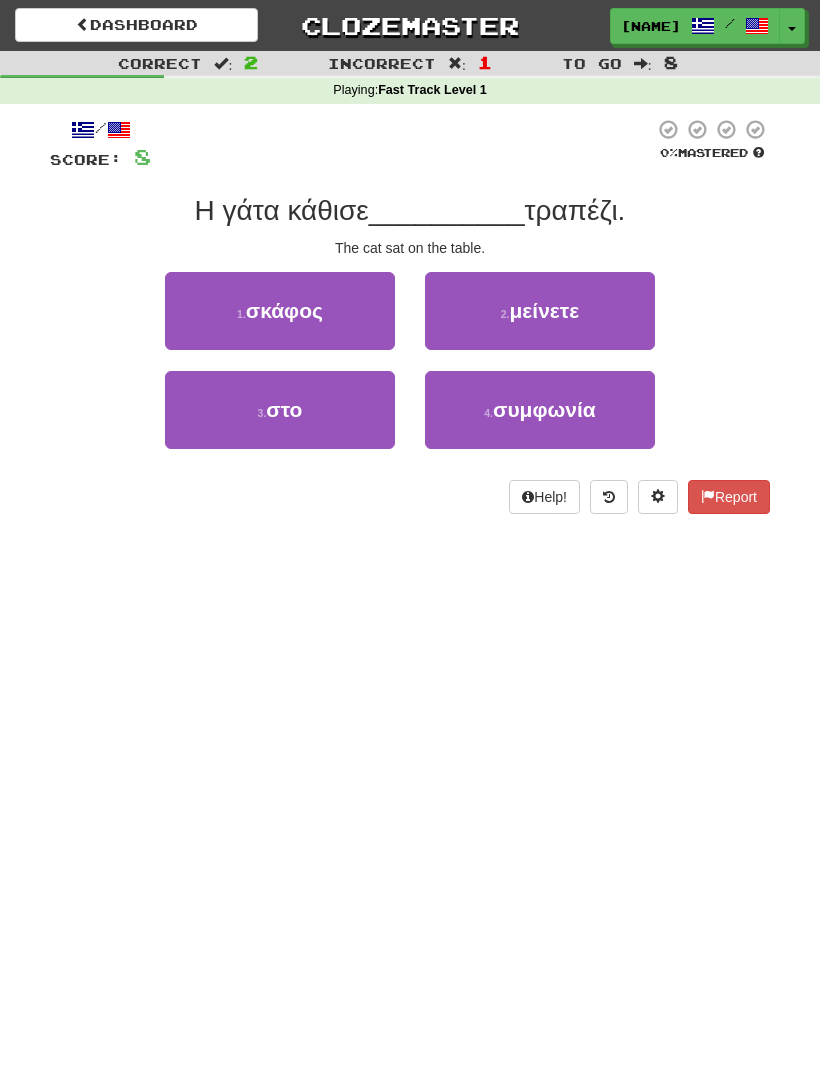 click on "3 .  στο" at bounding box center [280, 410] 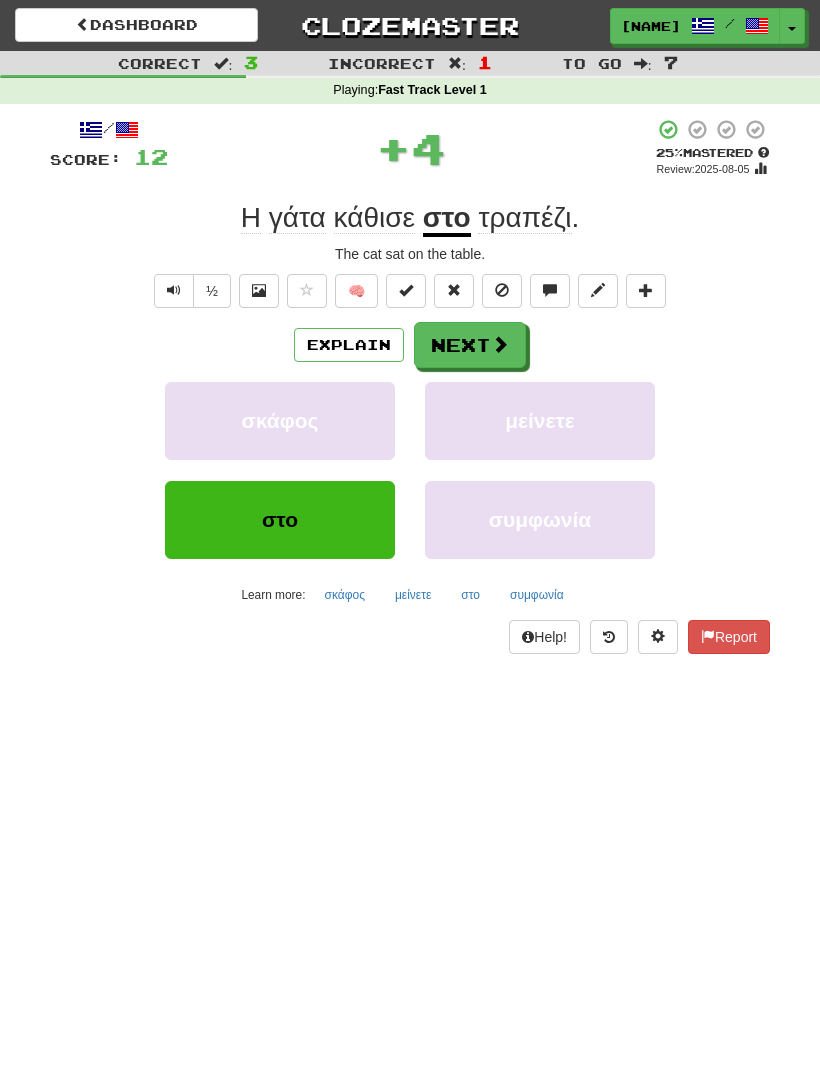 click at bounding box center [500, 344] 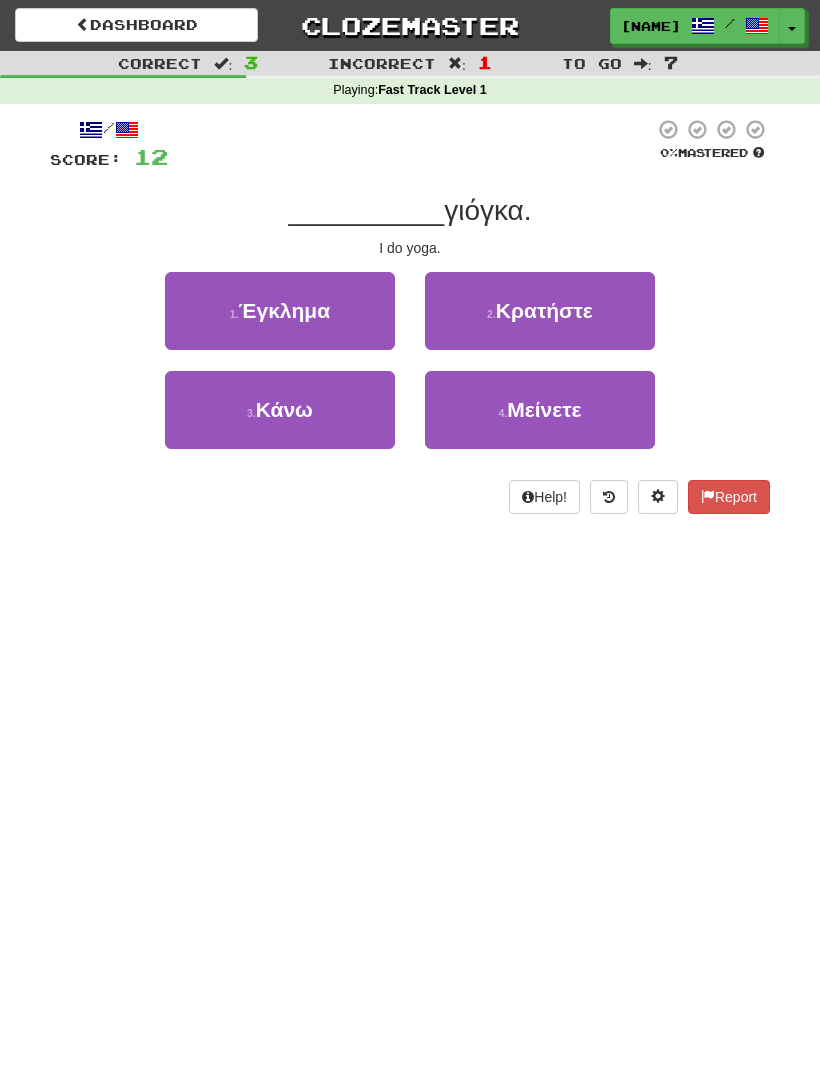 click on "Κάνω" at bounding box center (284, 409) 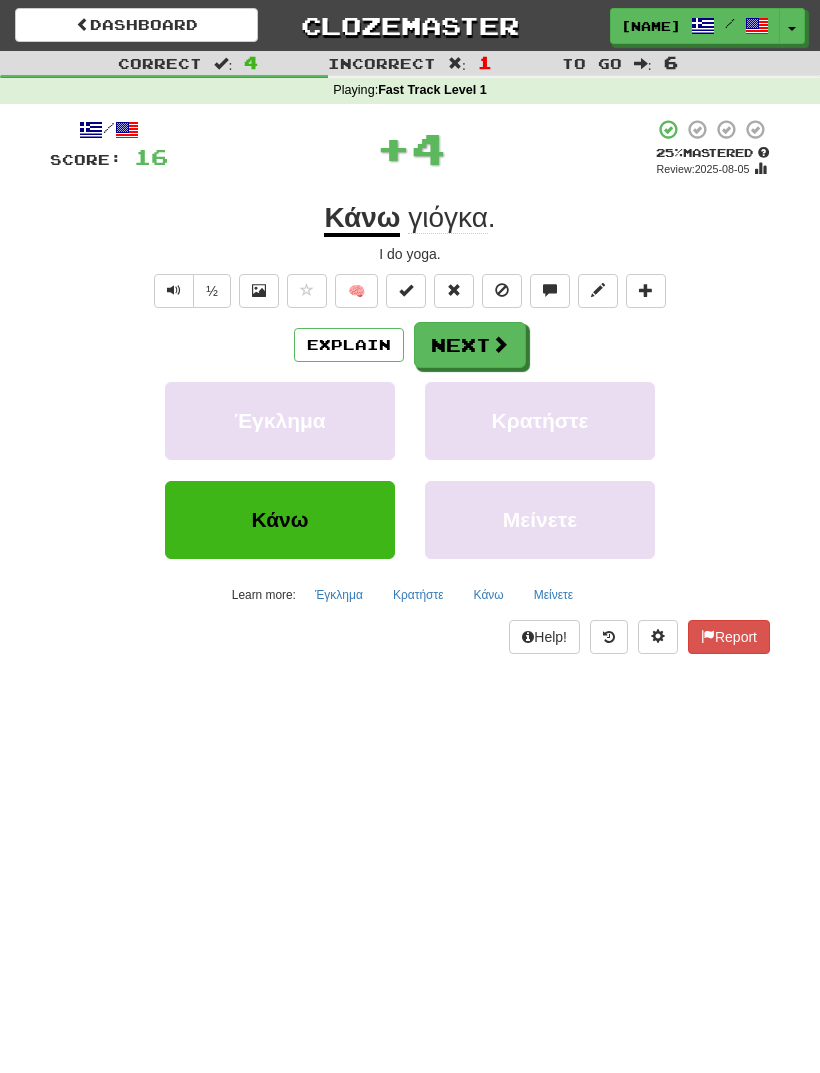 click at bounding box center [500, 344] 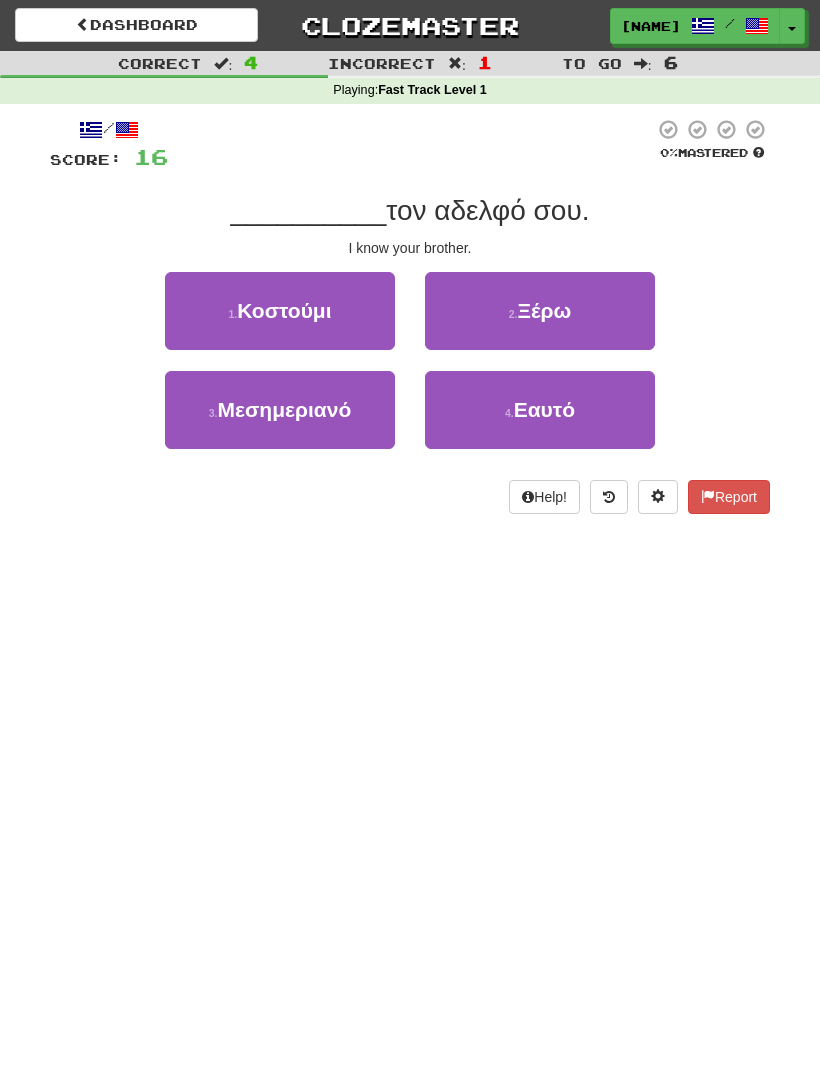 click on "Ξέρω" at bounding box center (544, 310) 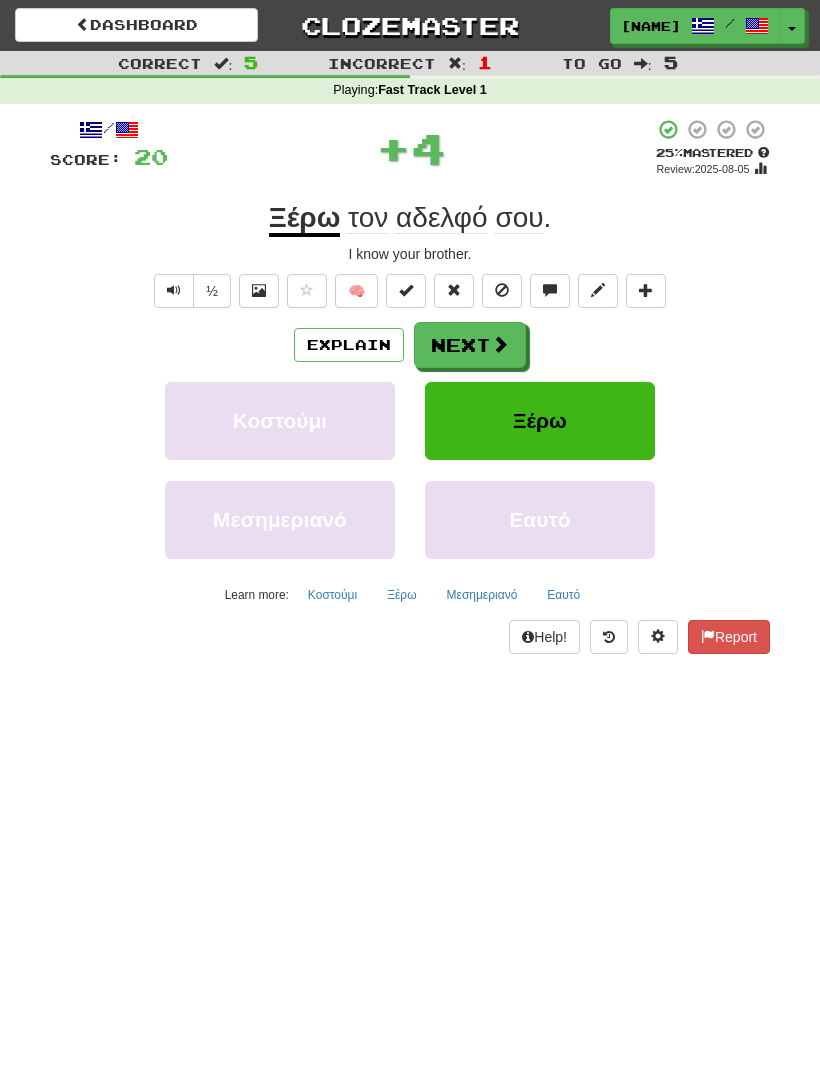 click at bounding box center [500, 344] 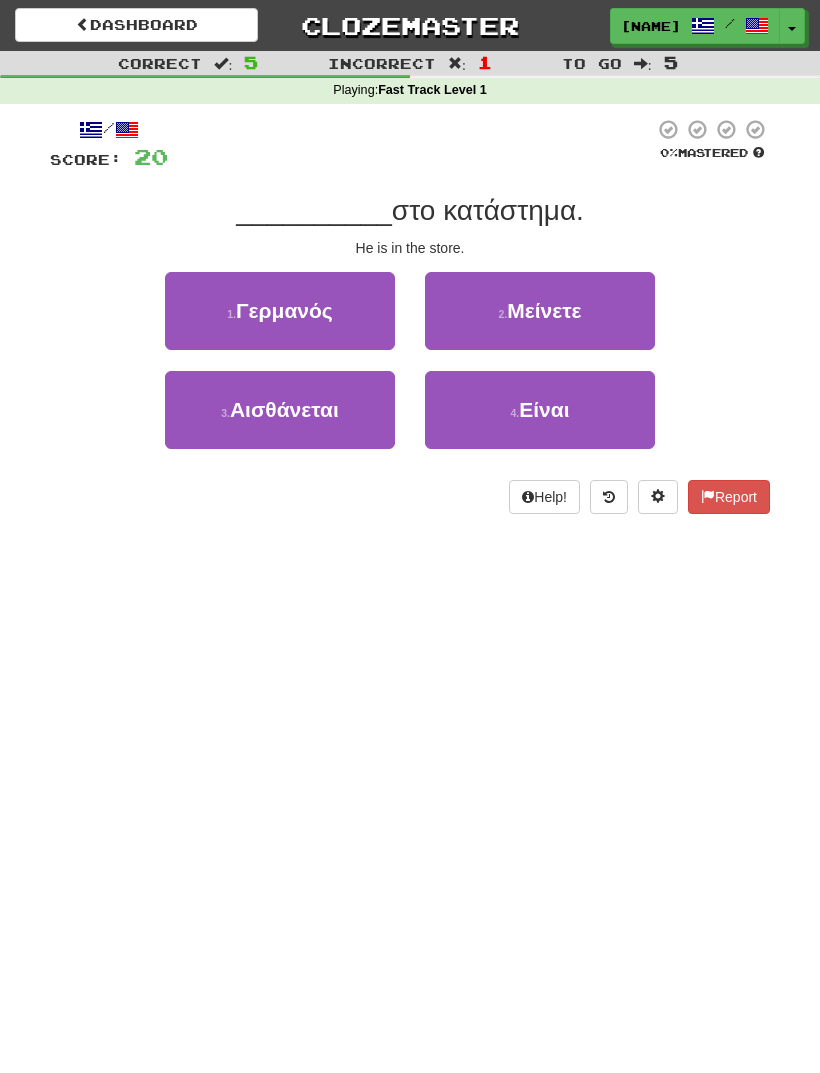click on "4 .  Είναι" at bounding box center (540, 410) 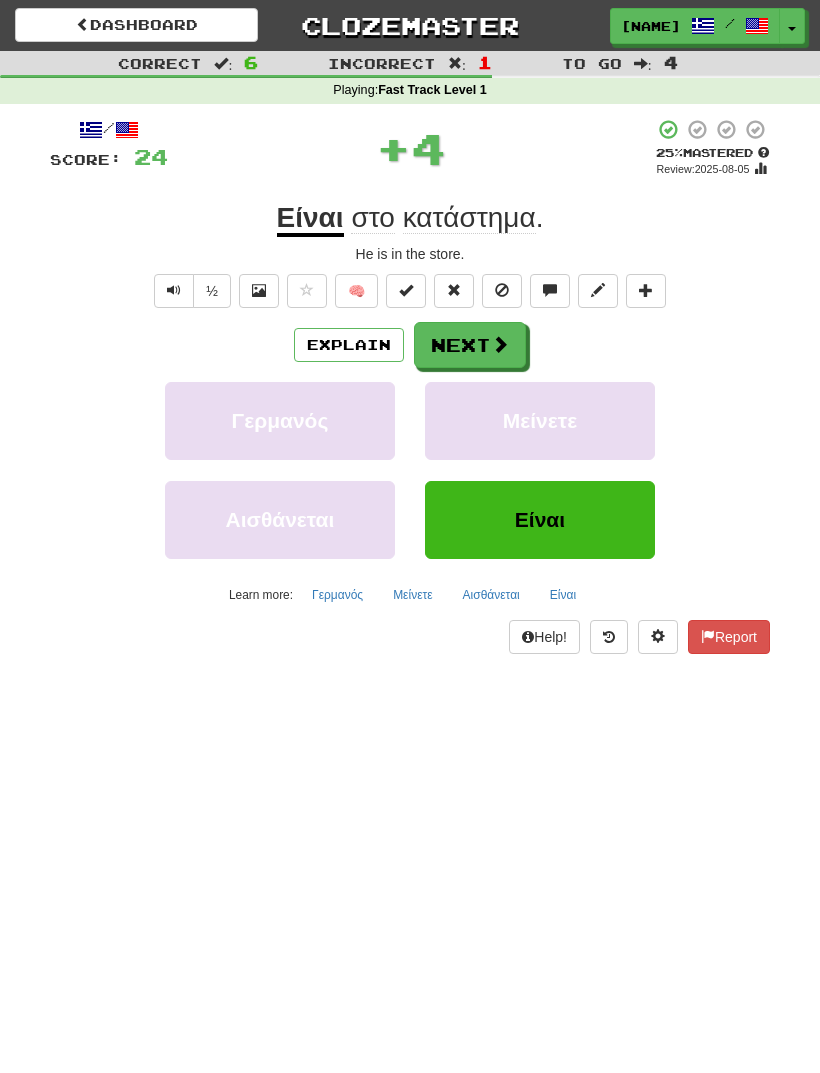 click on "Next" at bounding box center [470, 345] 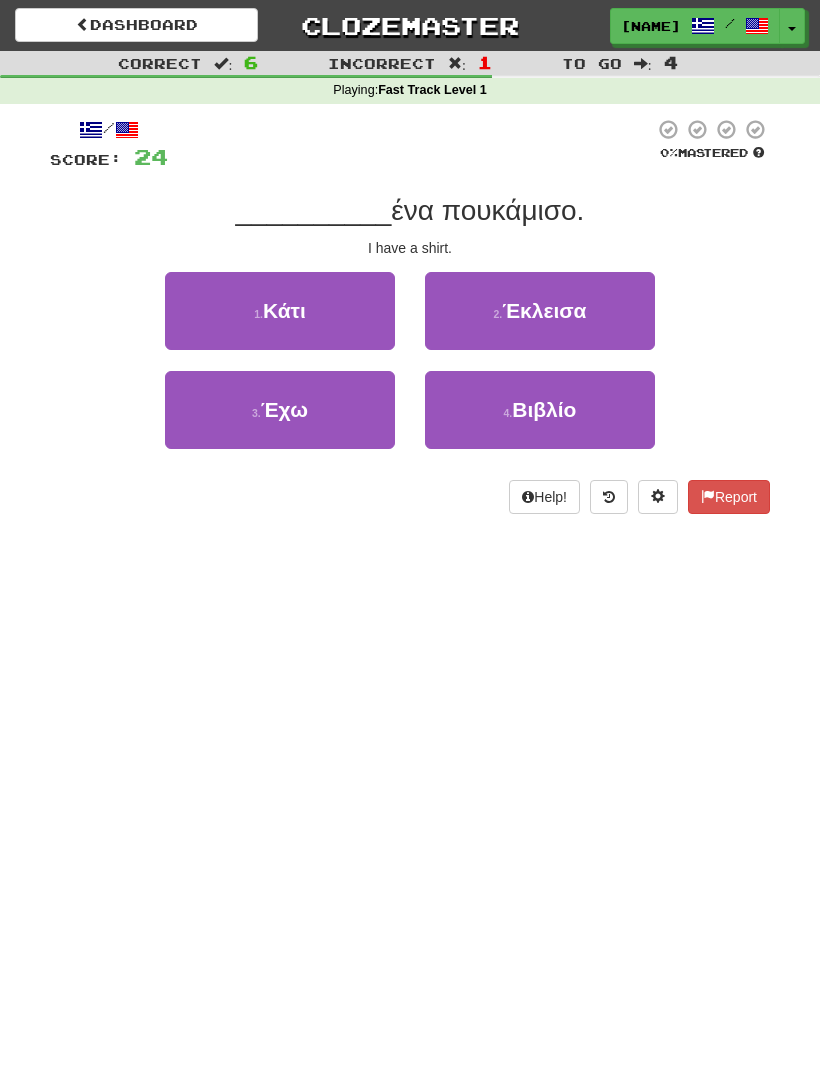 click on "3 .  Έχω" at bounding box center (280, 410) 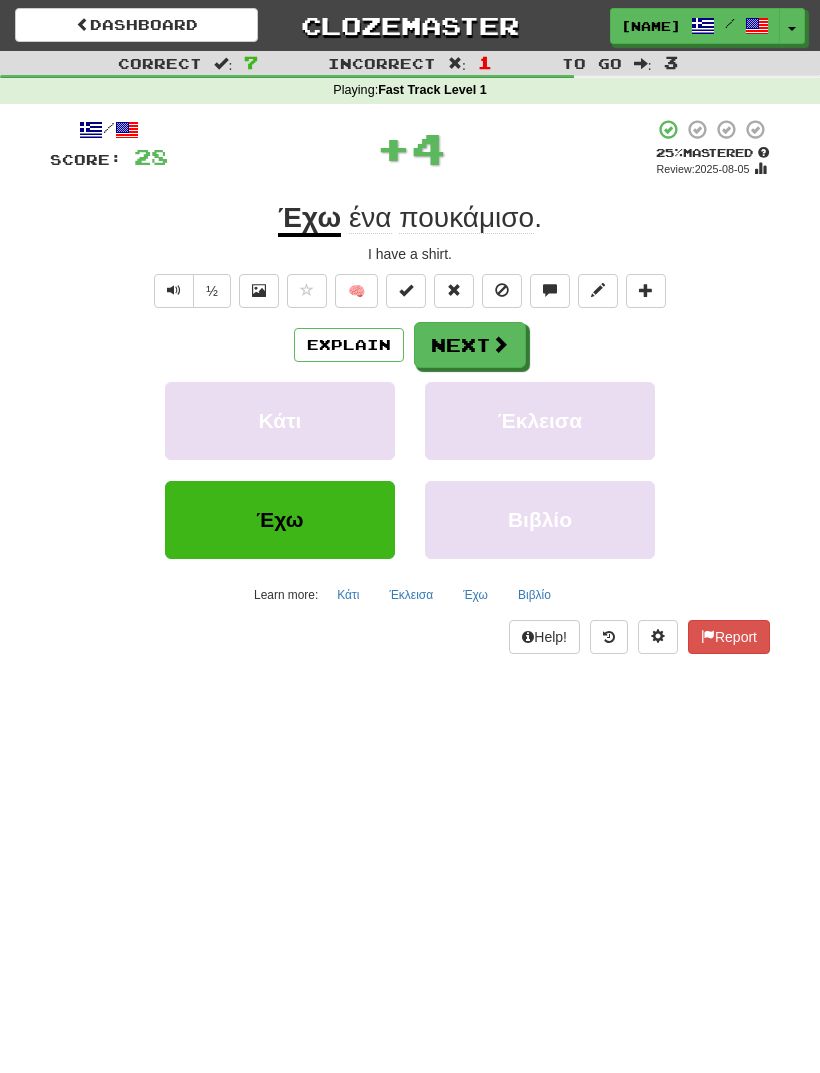 click on "Next" at bounding box center [470, 345] 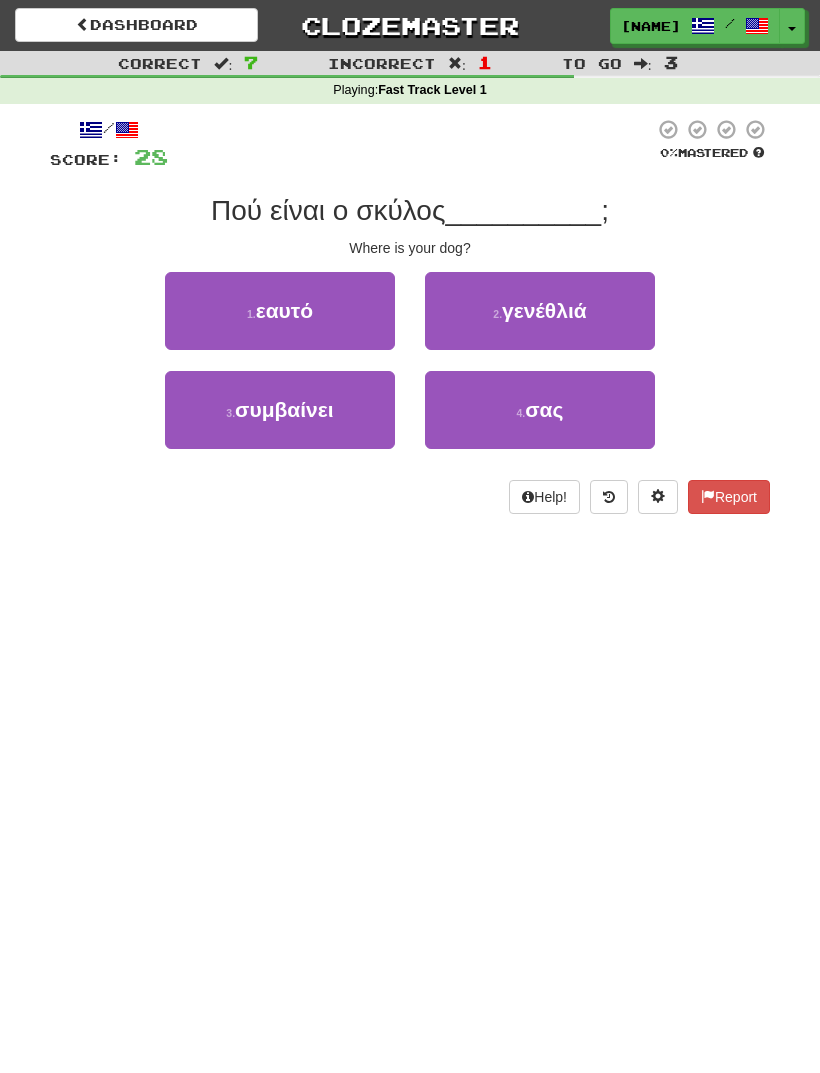 click on "4 .  σας" at bounding box center [540, 410] 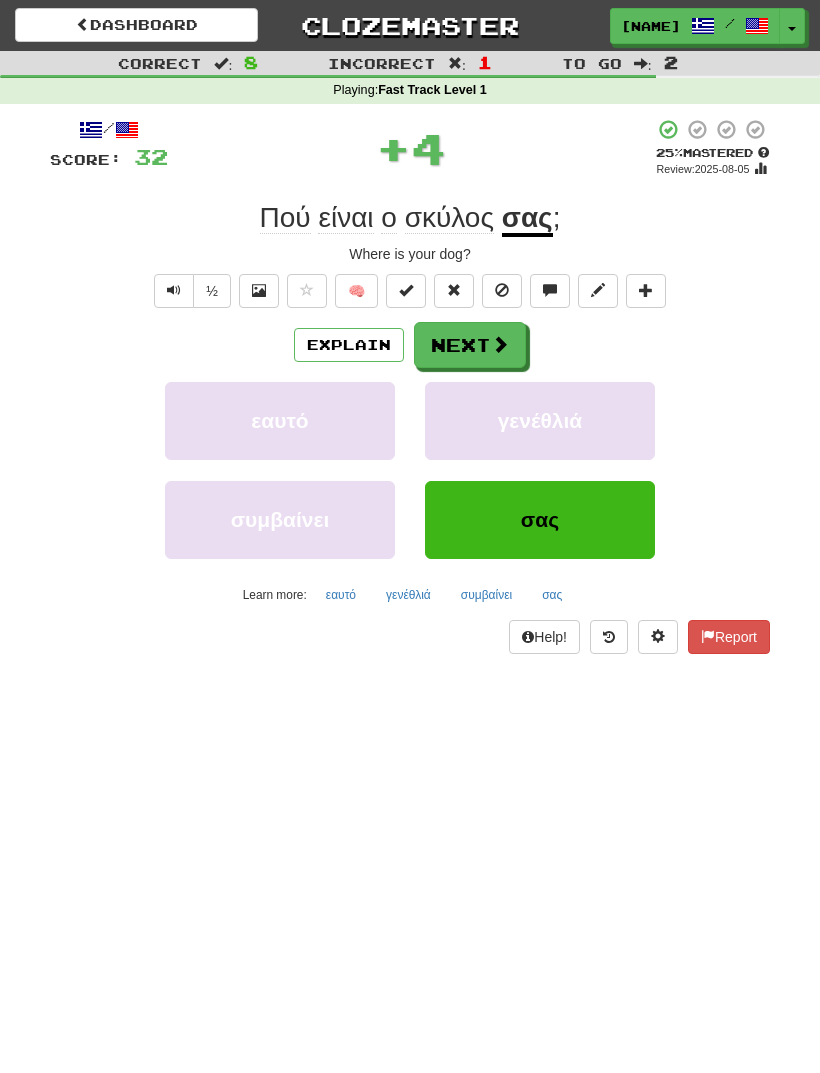 click at bounding box center [500, 344] 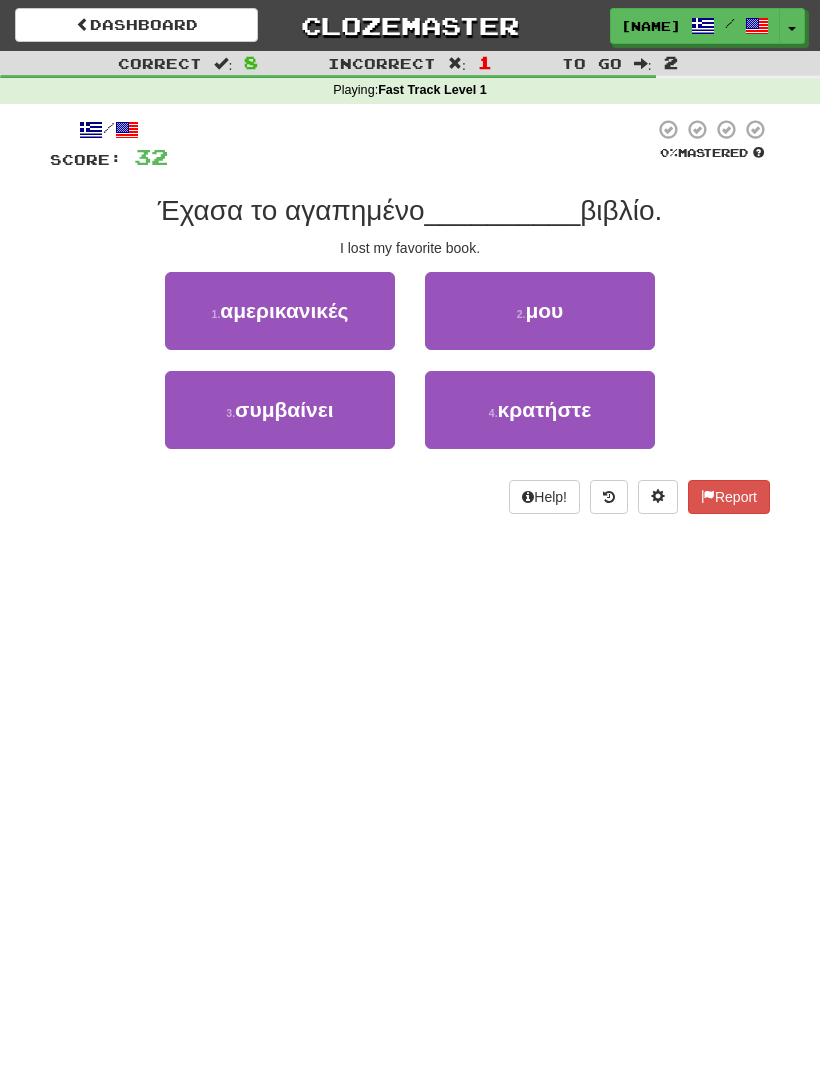 click on "2 .  μου" at bounding box center (540, 311) 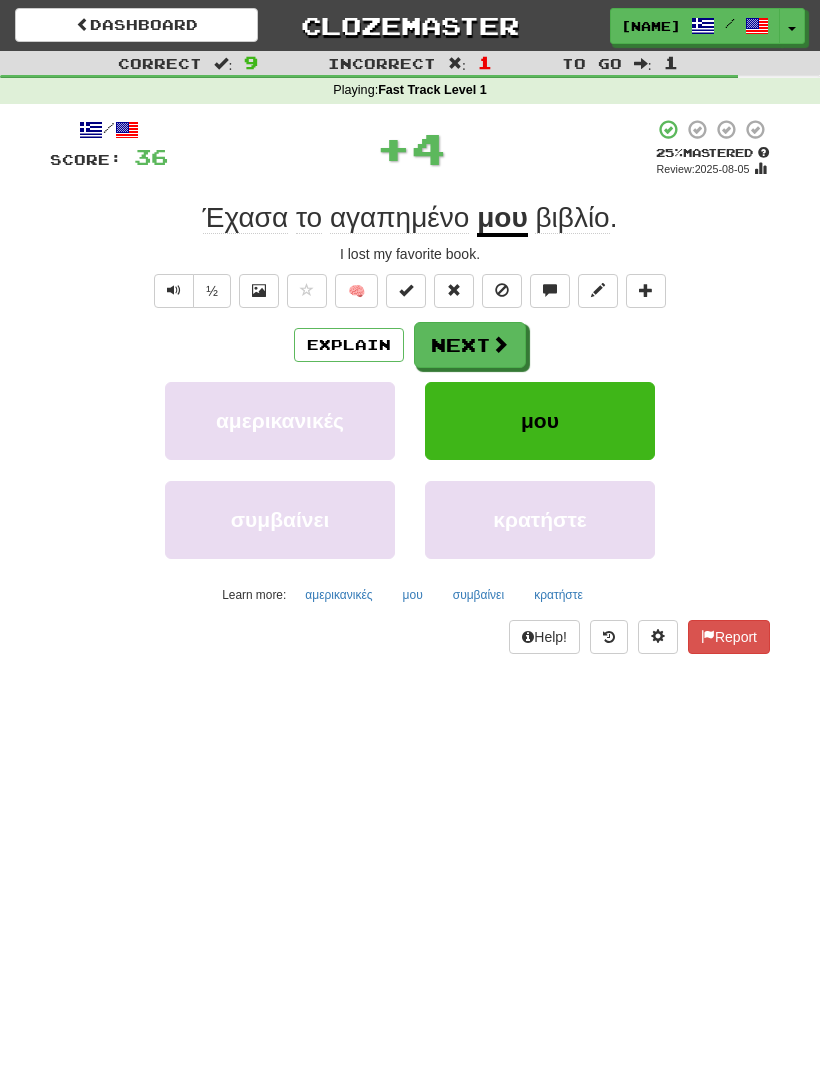 click on "Next" at bounding box center [470, 345] 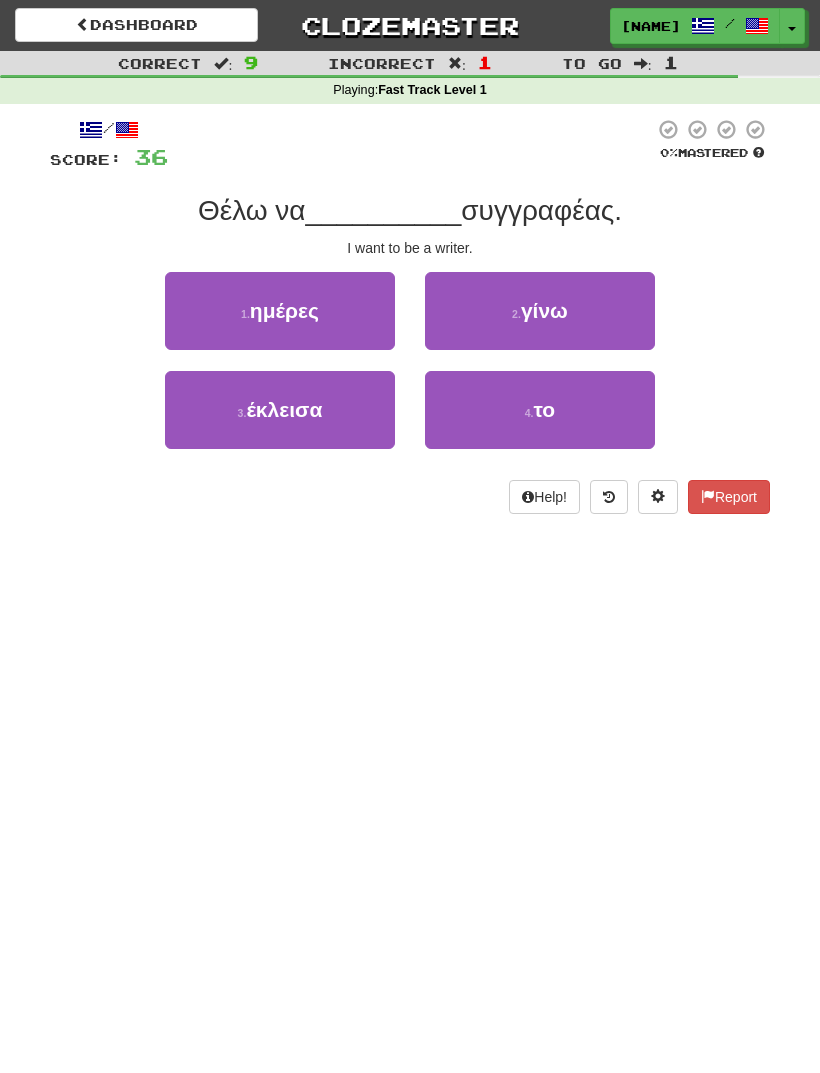 click on "γίνω" at bounding box center (544, 310) 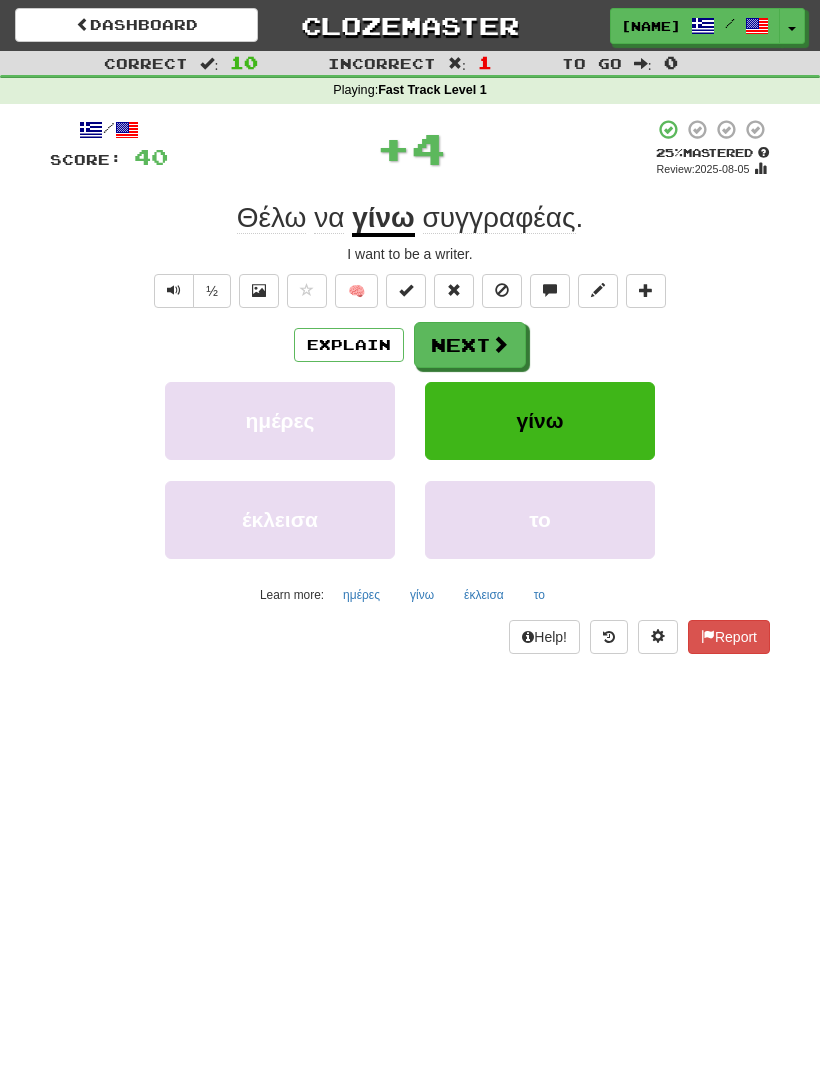 click at bounding box center (500, 344) 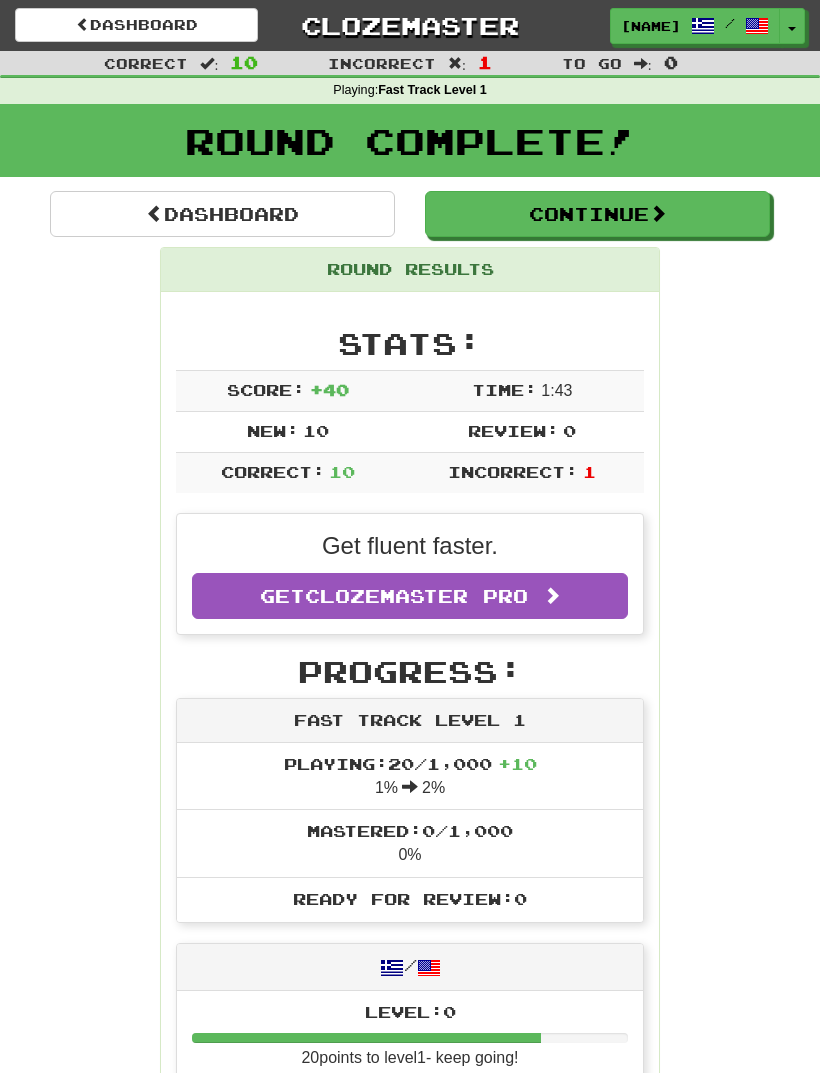 click on "Continue" at bounding box center [597, 214] 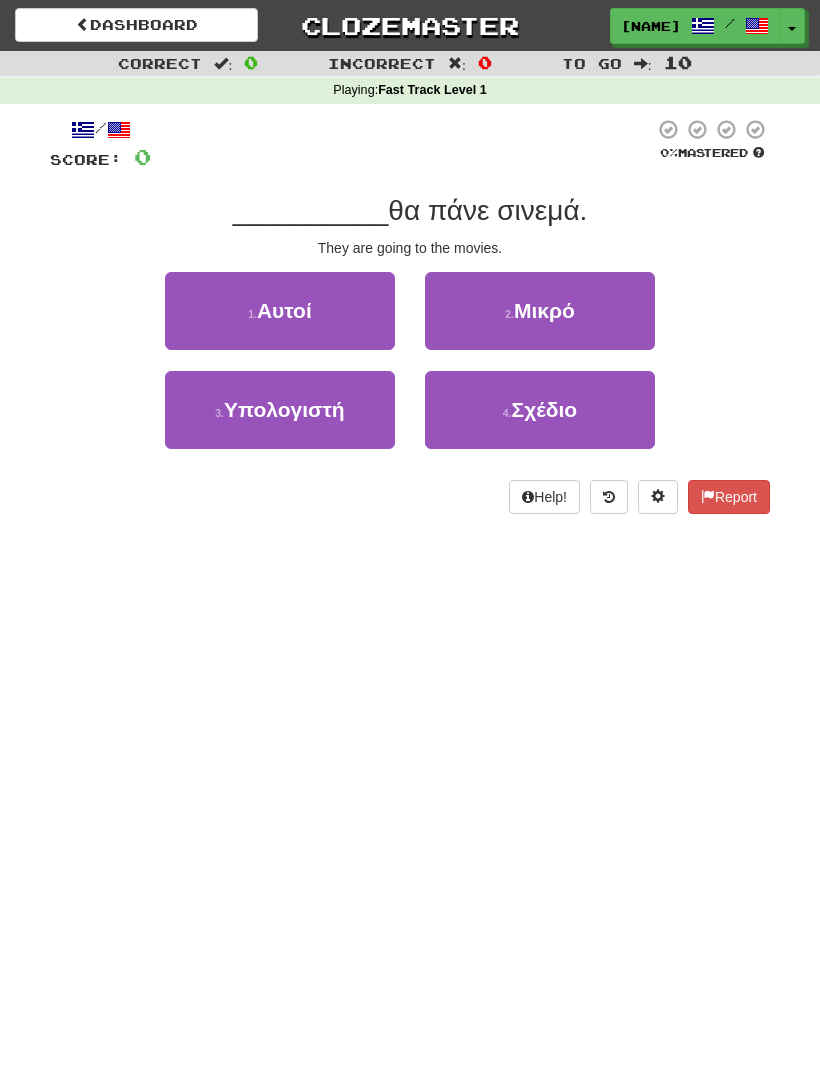 click on "Αυτοί" at bounding box center (284, 310) 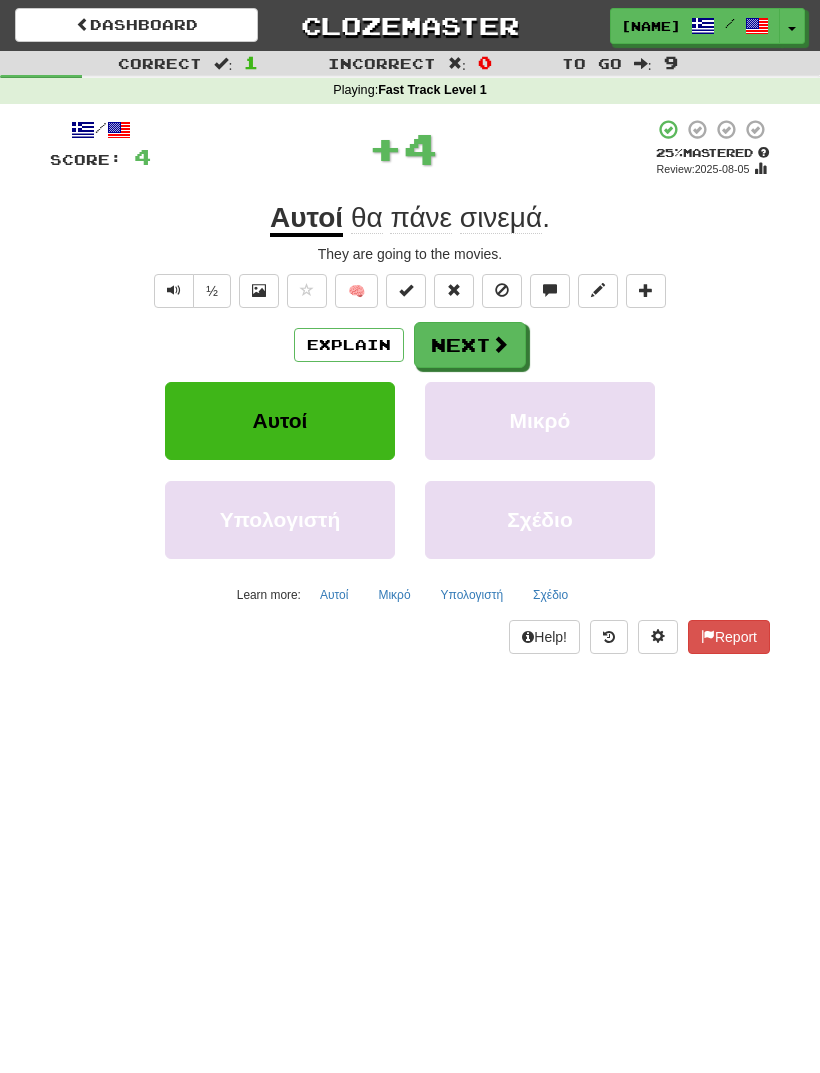 click at bounding box center (500, 344) 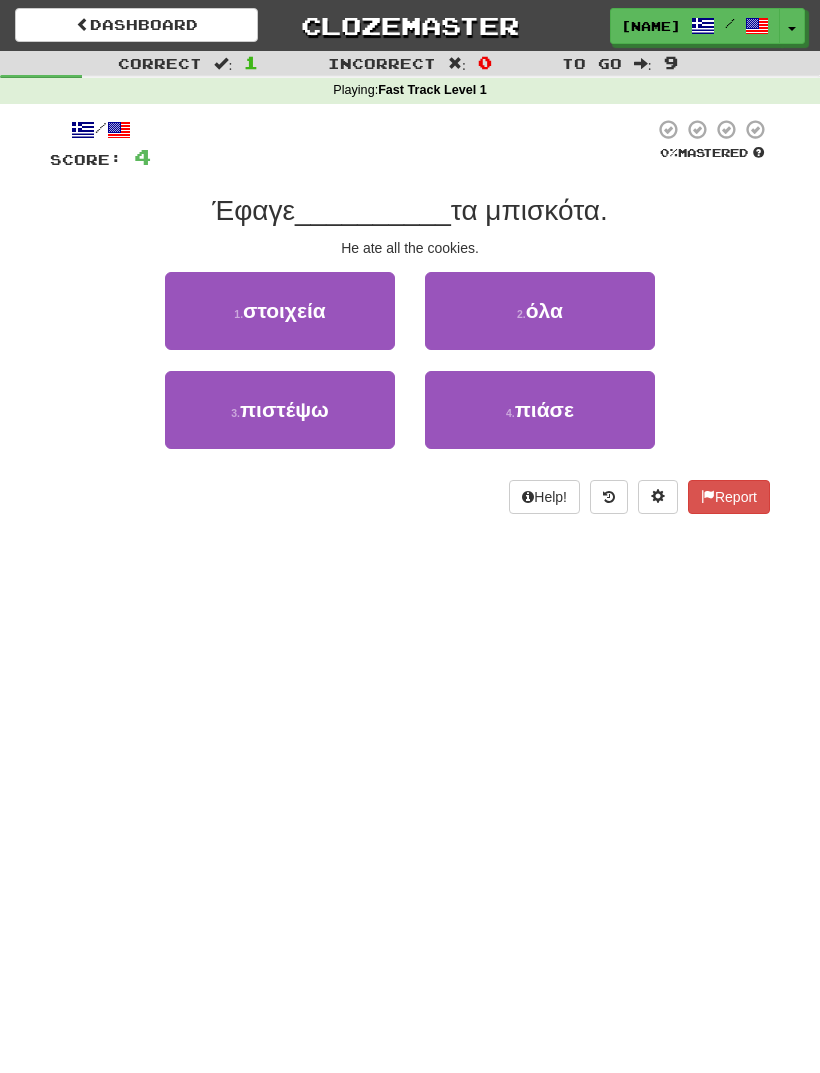 click on "2 .  όλα" at bounding box center (540, 311) 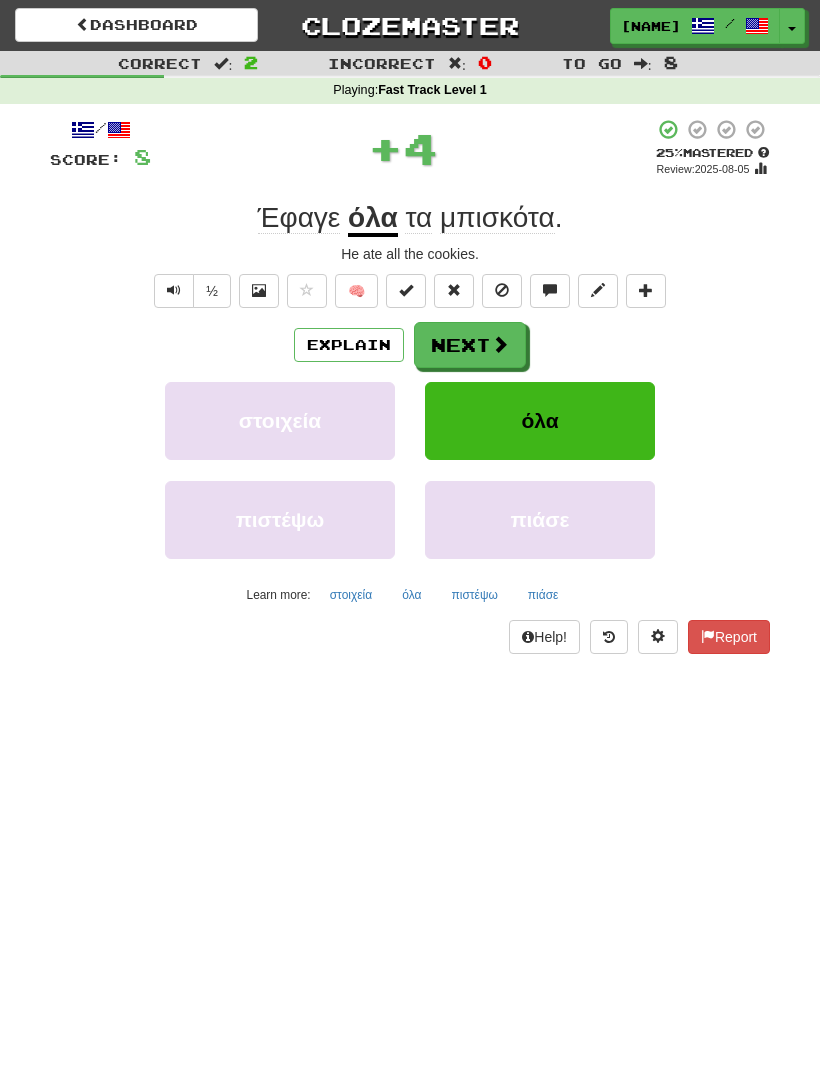 click on "Next" at bounding box center [470, 345] 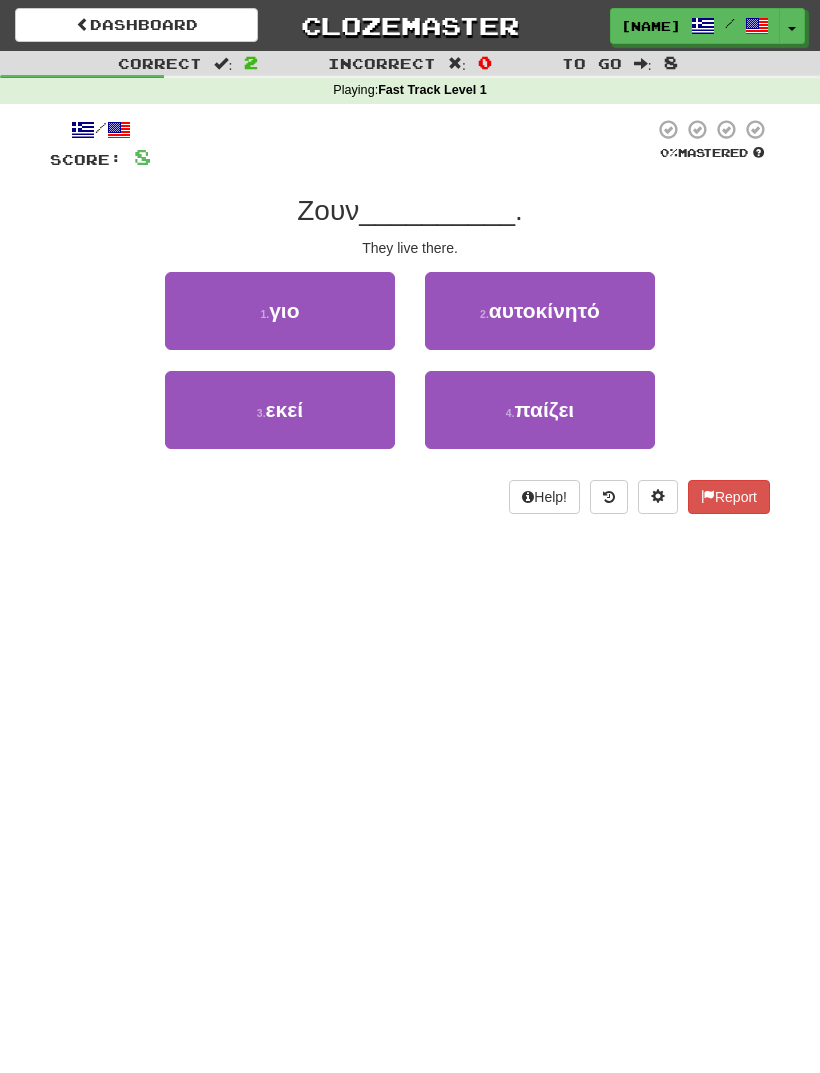 click on "3 .  εκεί" at bounding box center [280, 410] 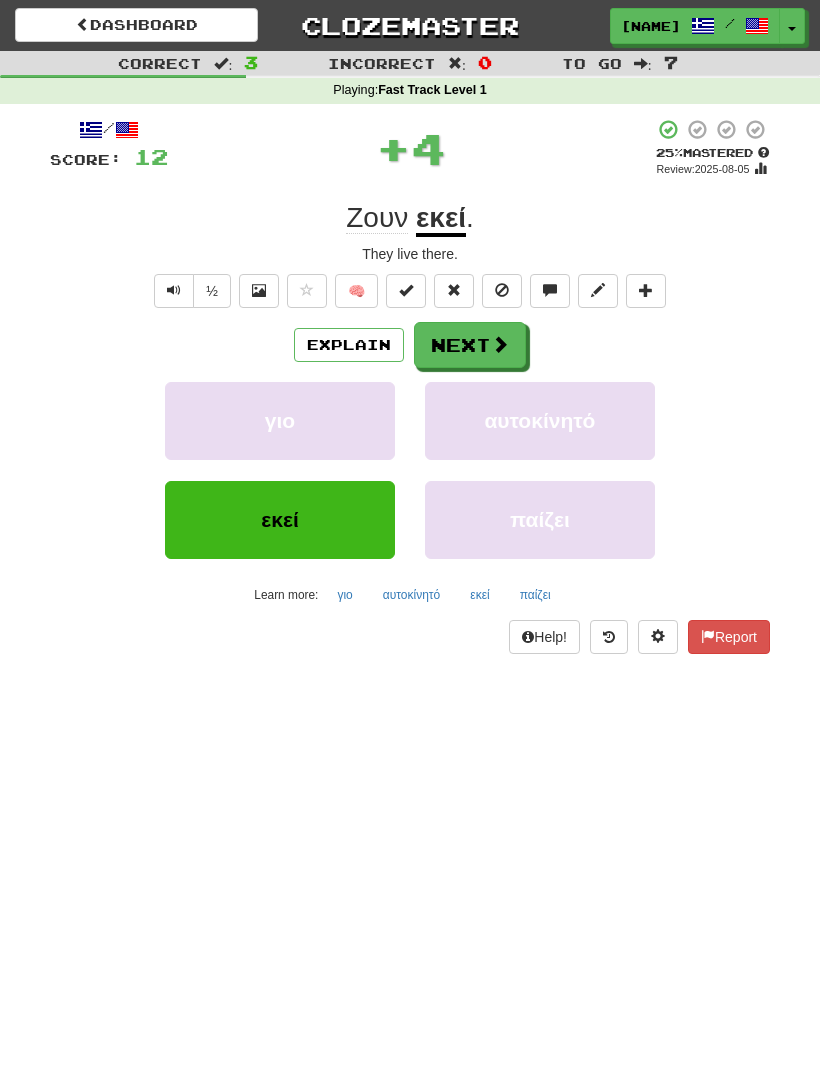 click on "Next" at bounding box center (470, 345) 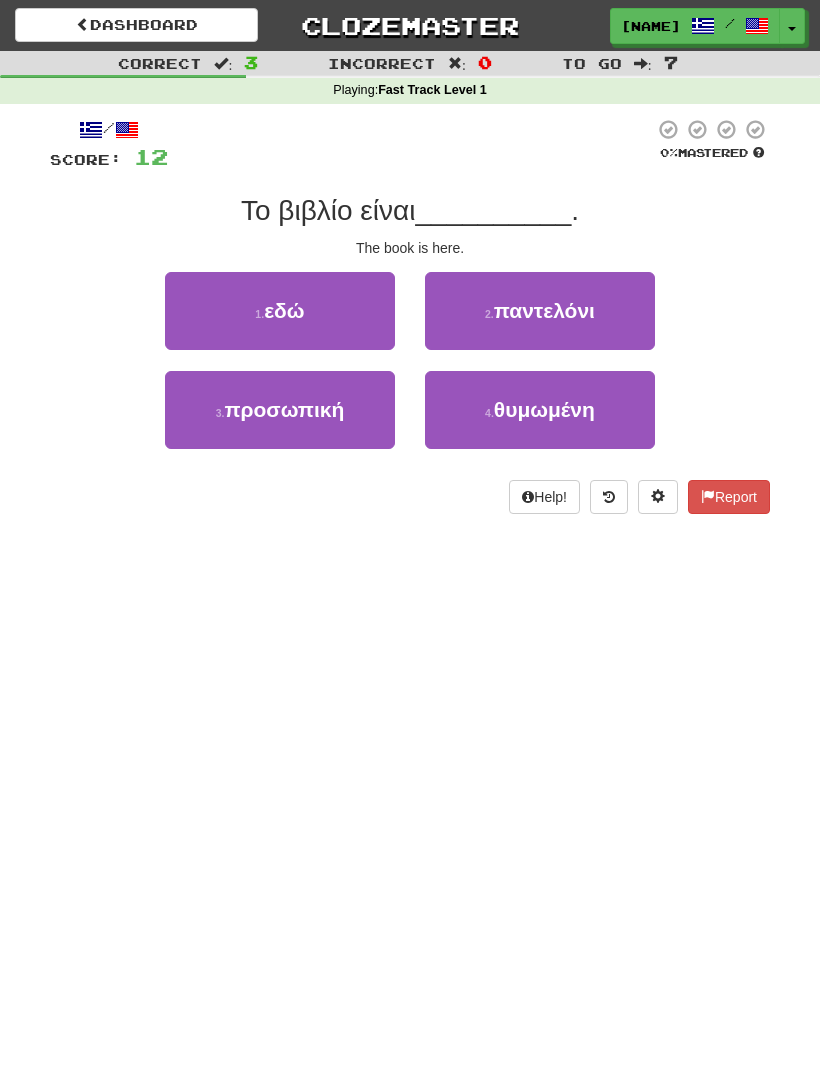 click on "1 .  εδώ" at bounding box center (280, 311) 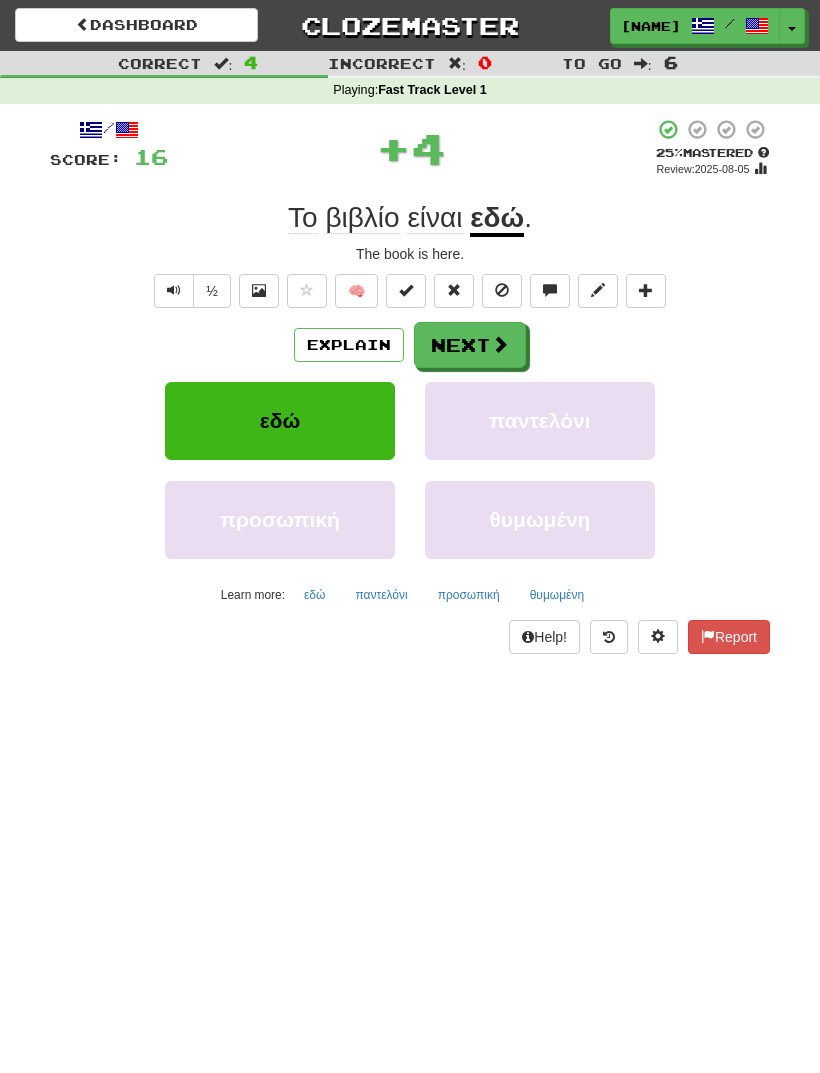 click at bounding box center (500, 344) 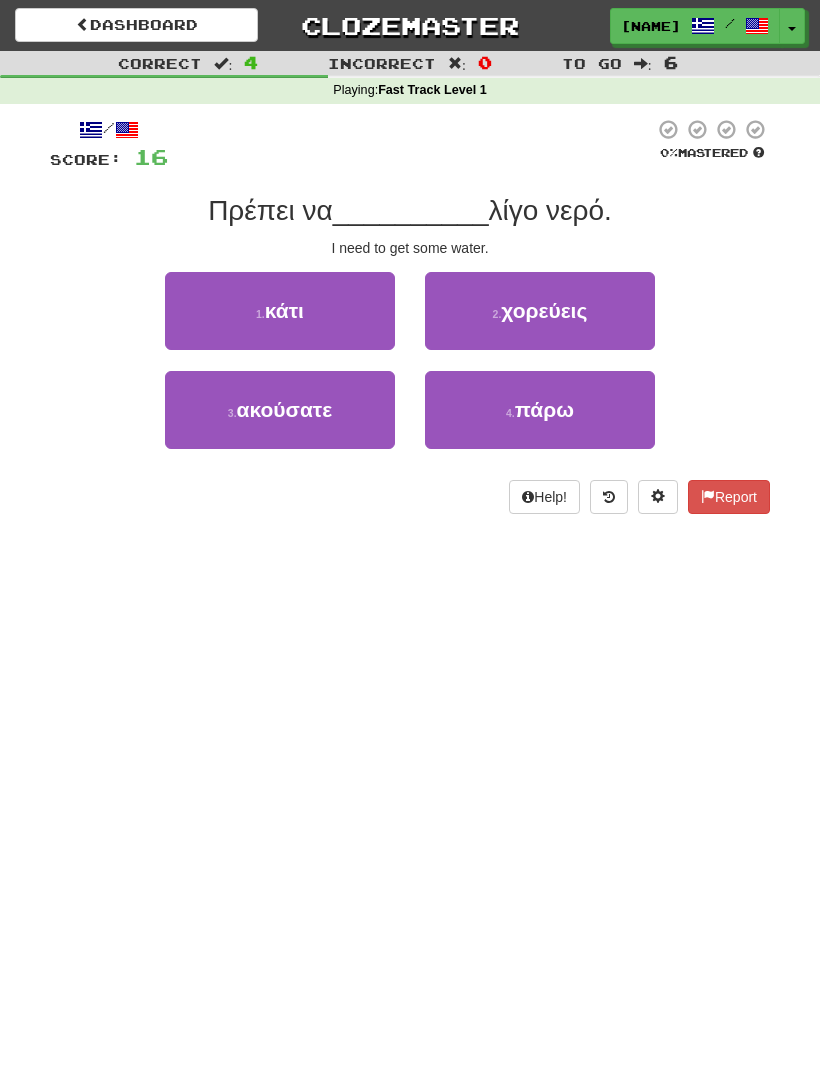 click on "4 .  πάρω" at bounding box center [540, 410] 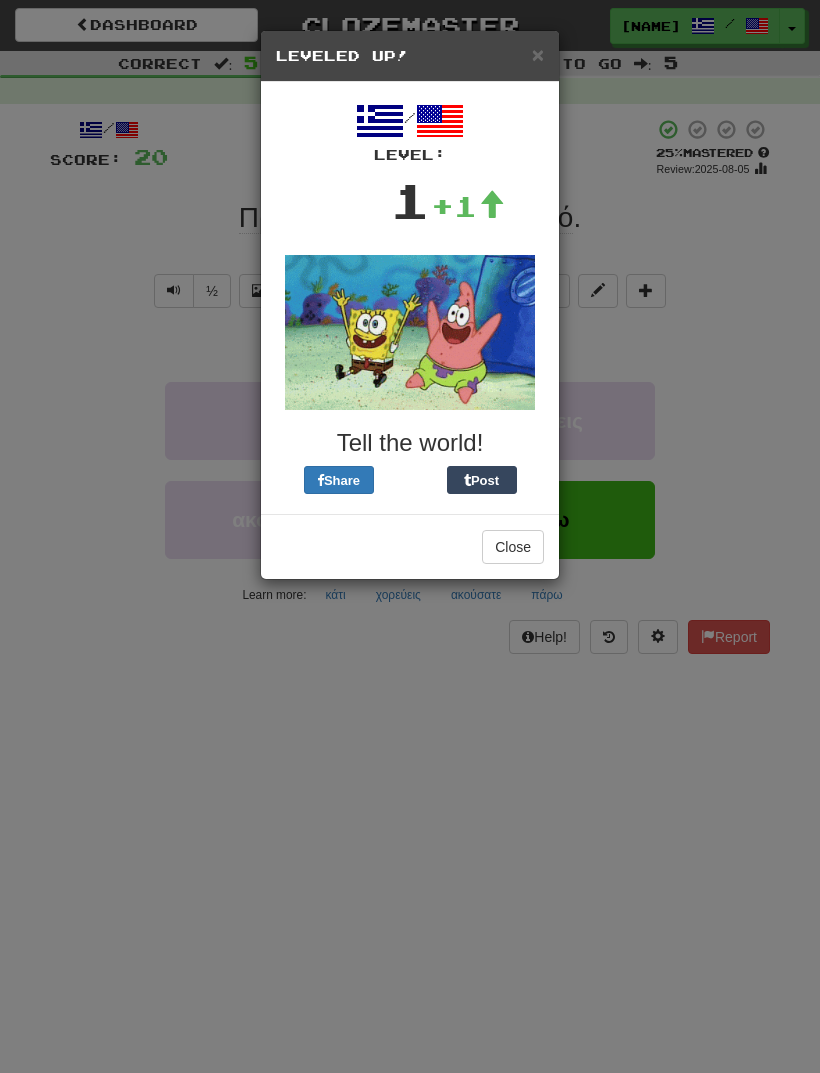 click on "Close" at bounding box center [513, 547] 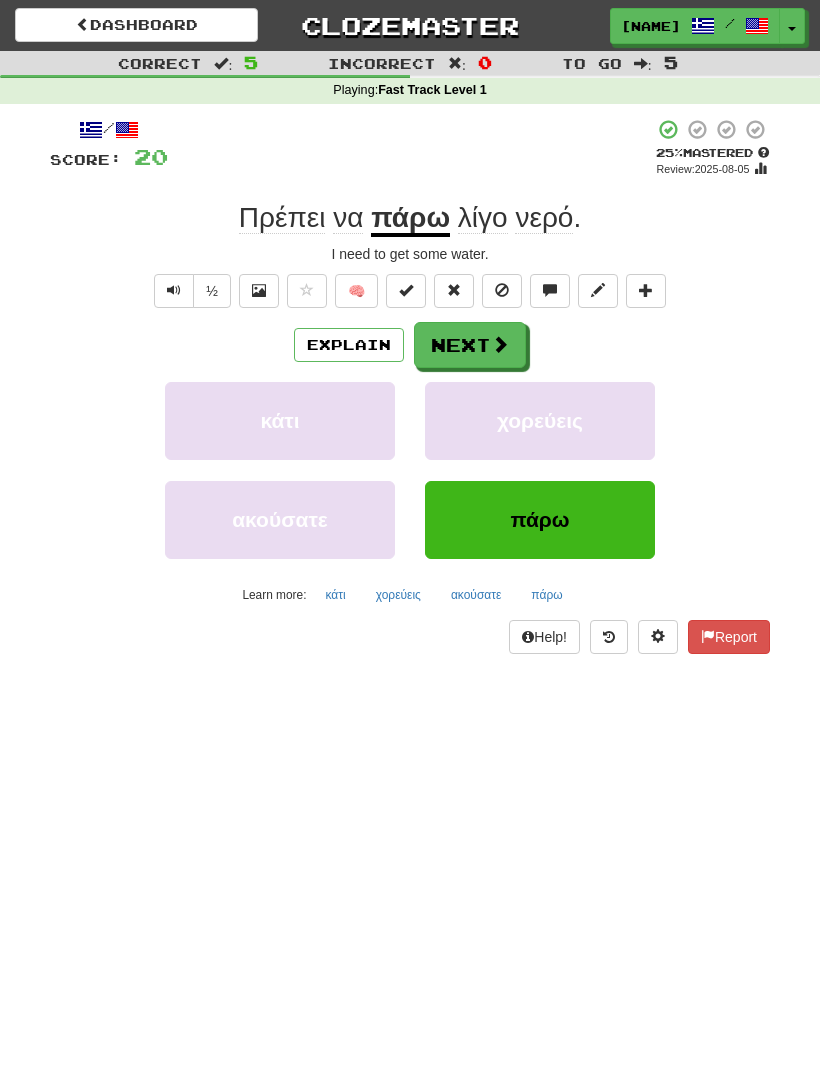 click on "Next" at bounding box center (470, 345) 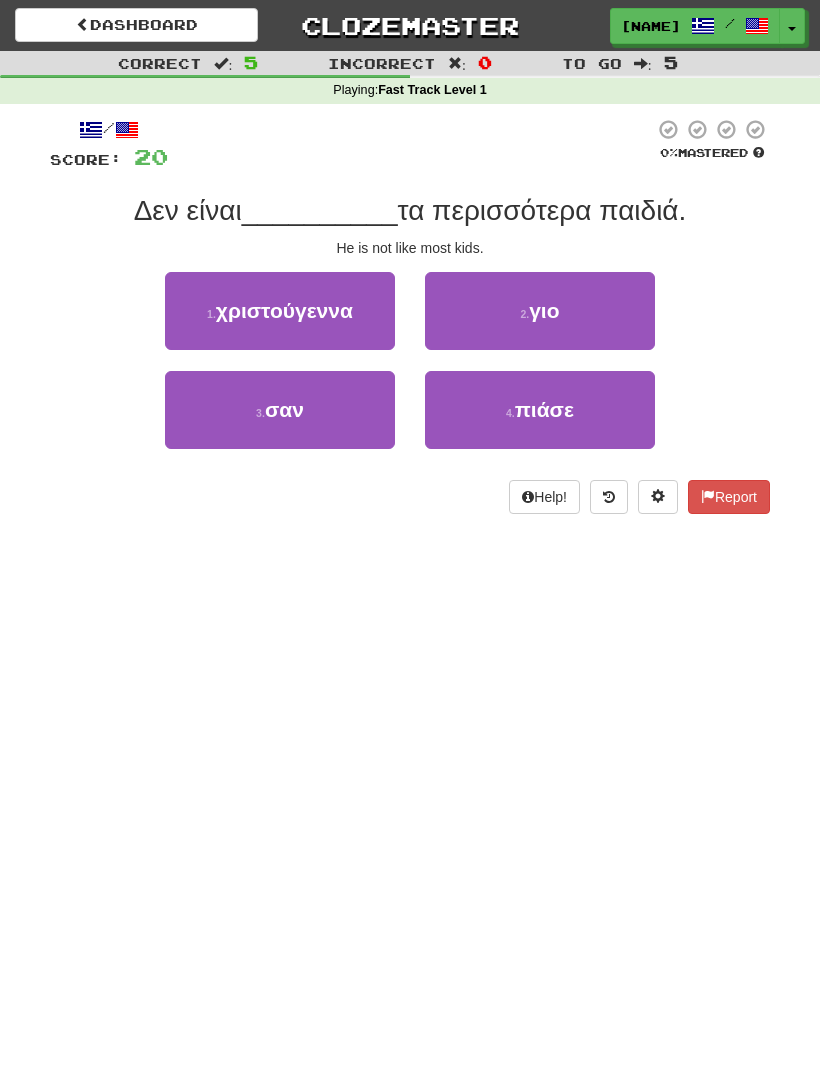 click on "4 .  πιάσε" at bounding box center [540, 410] 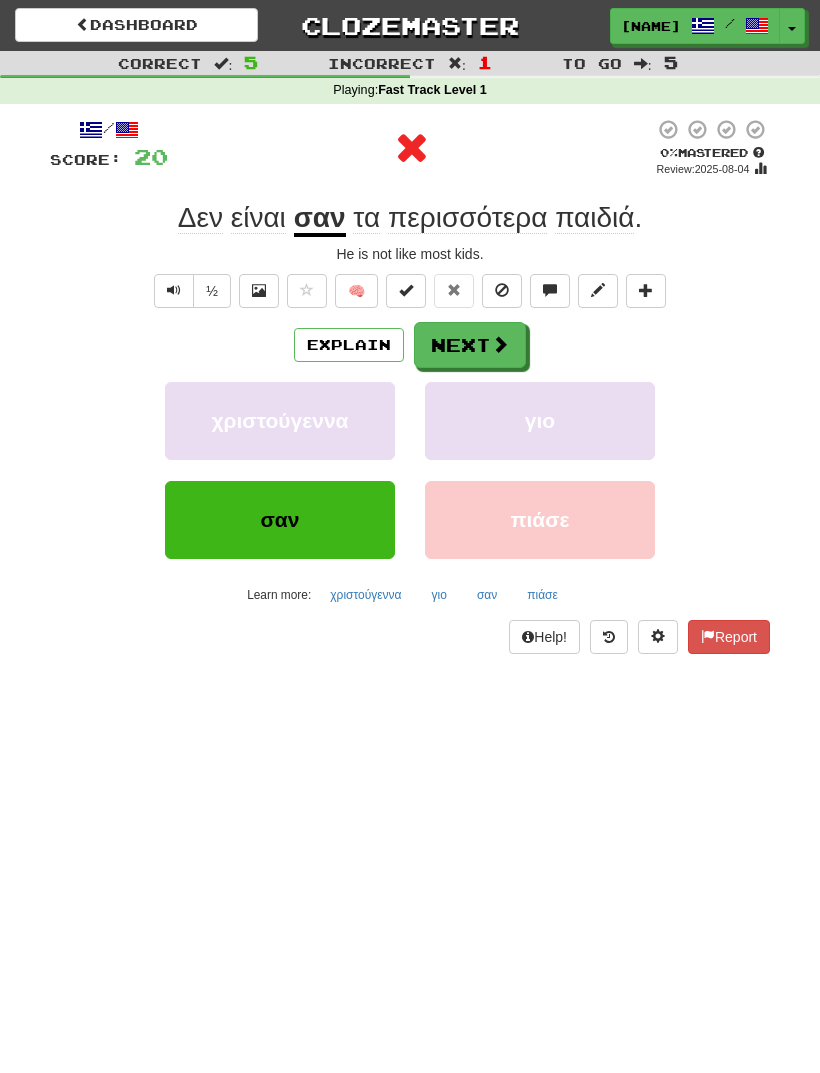 click on "Explain" at bounding box center (349, 345) 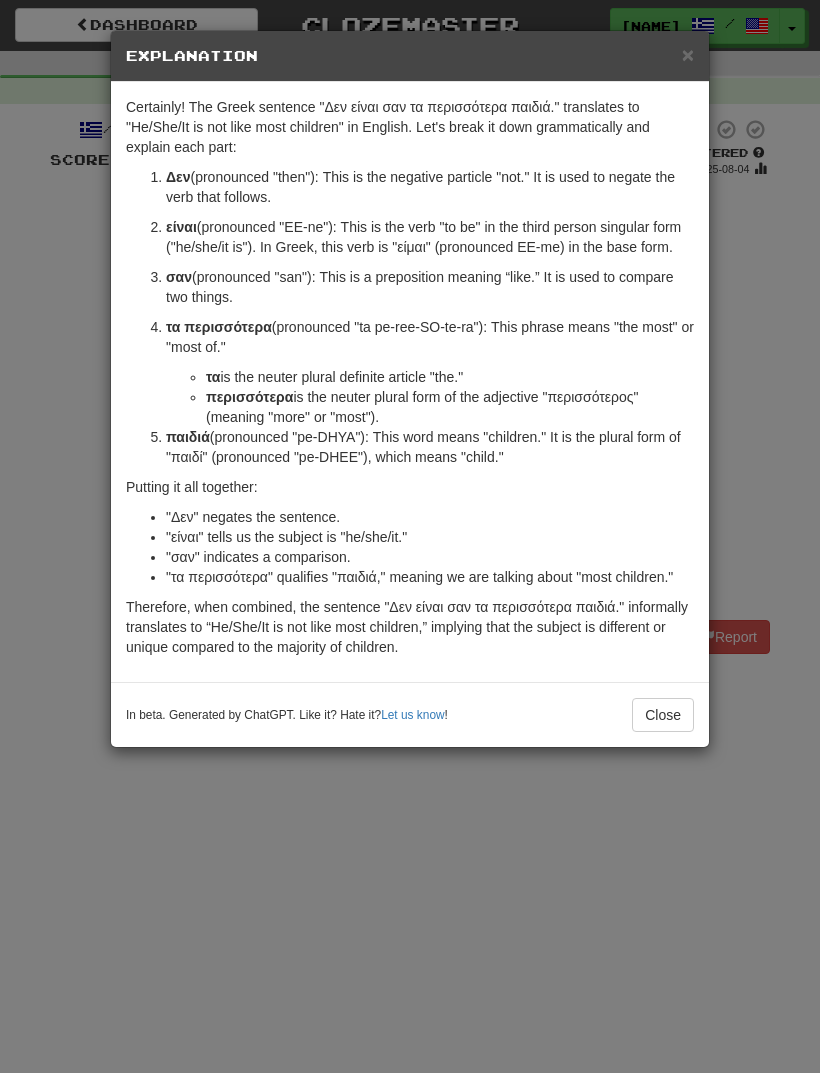 click on "Close" at bounding box center [663, 715] 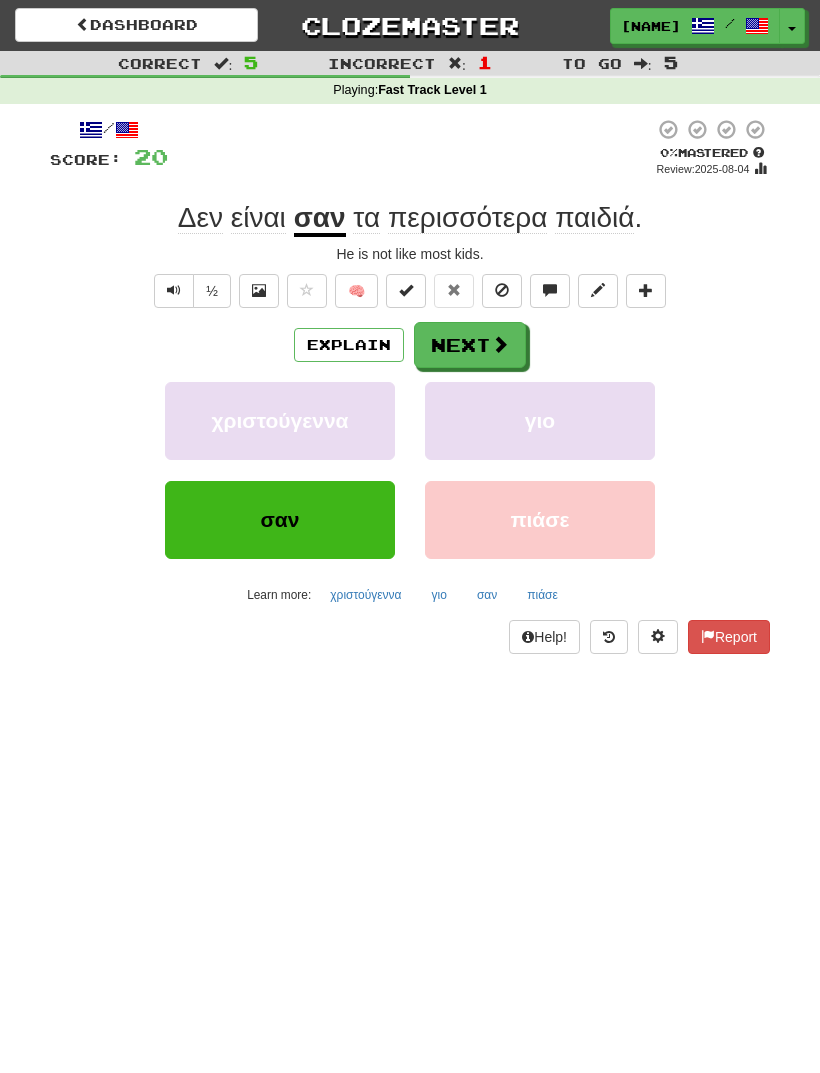 click on "Next" at bounding box center [470, 345] 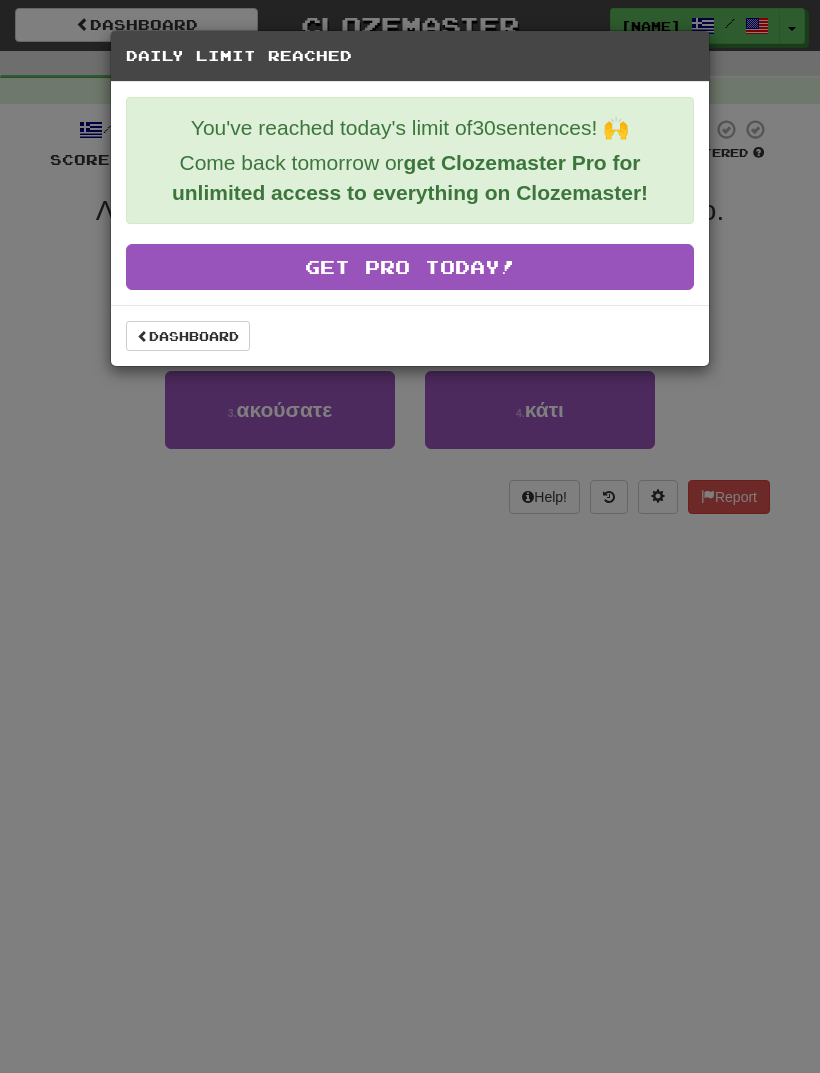 click on "Dashboard" at bounding box center (188, 336) 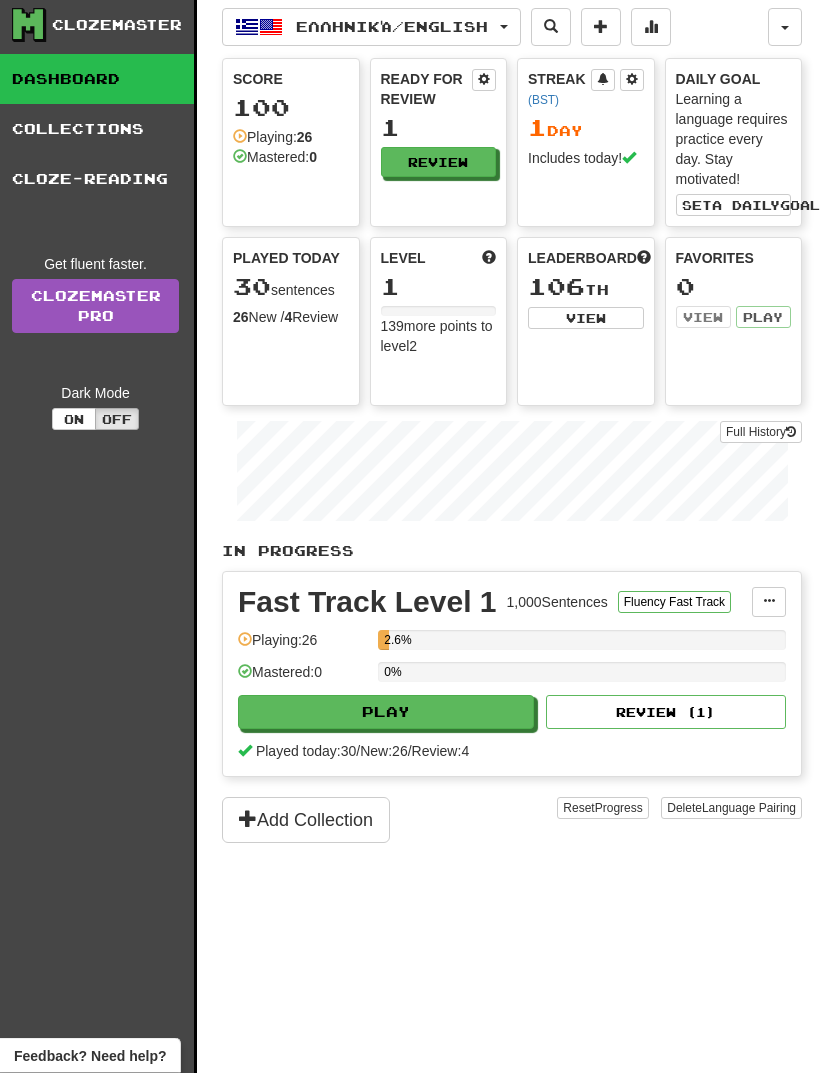 scroll, scrollTop: 0, scrollLeft: 22, axis: horizontal 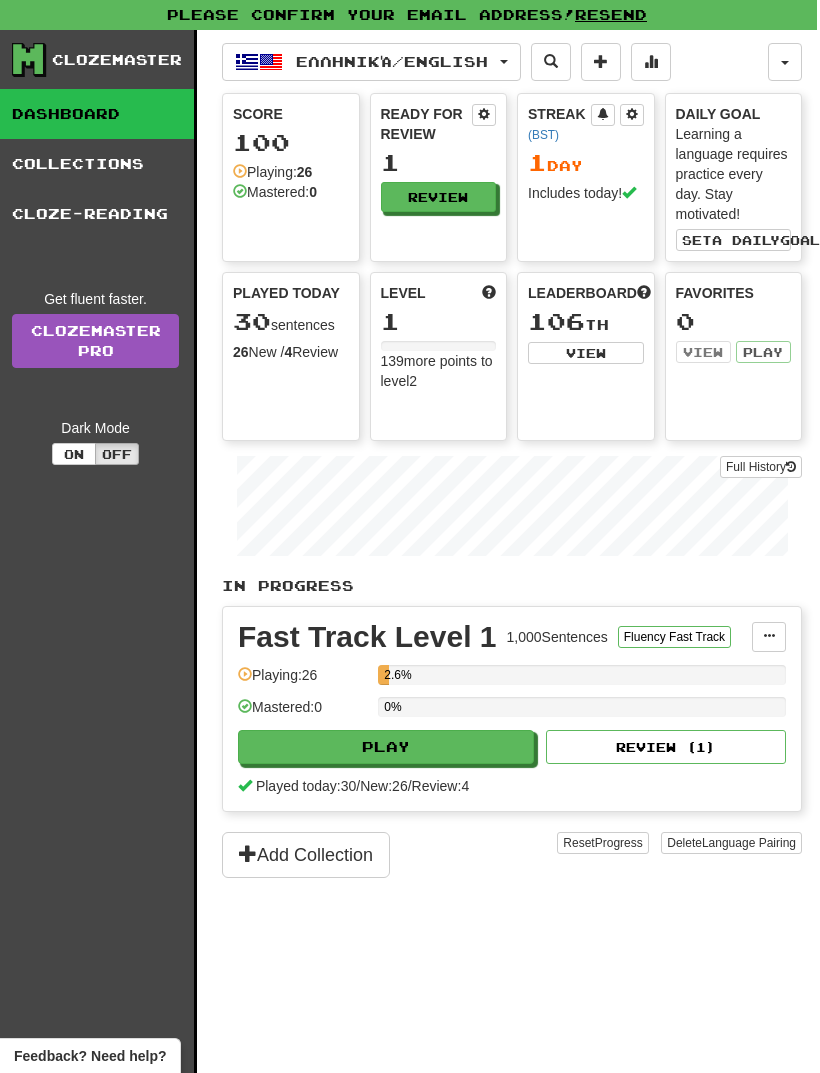 click at bounding box center (785, 62) 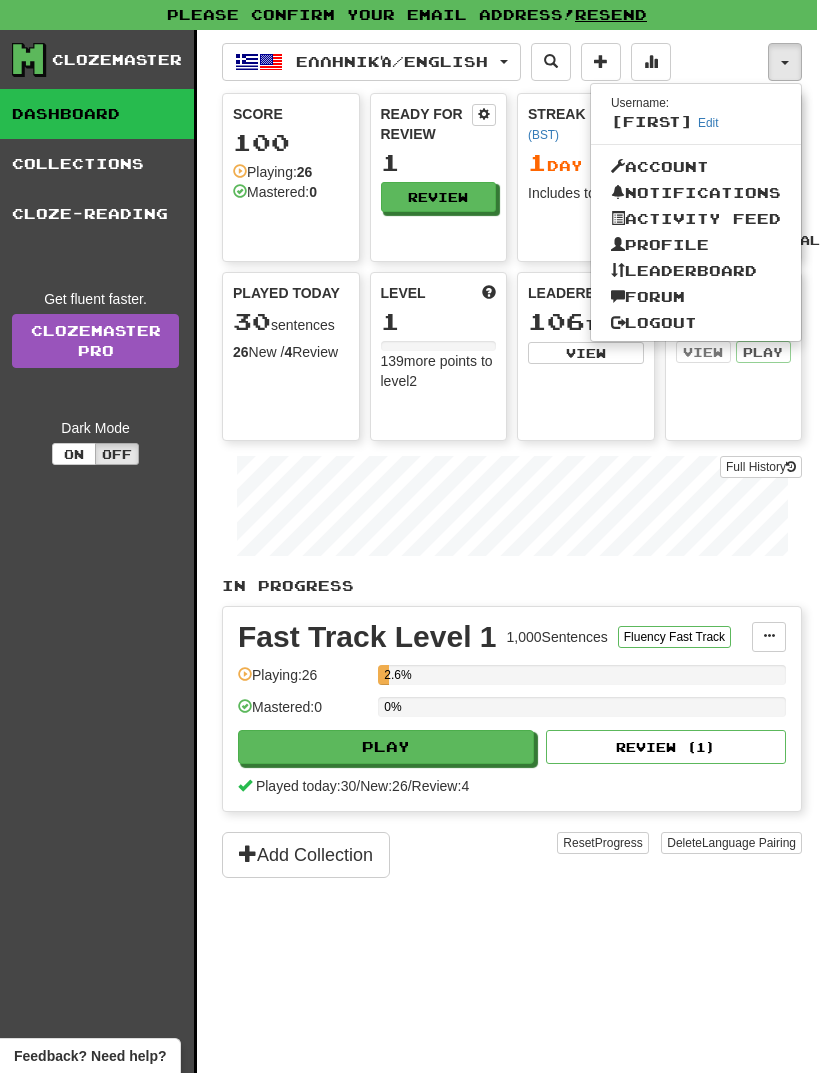 click on "Account" at bounding box center [696, 167] 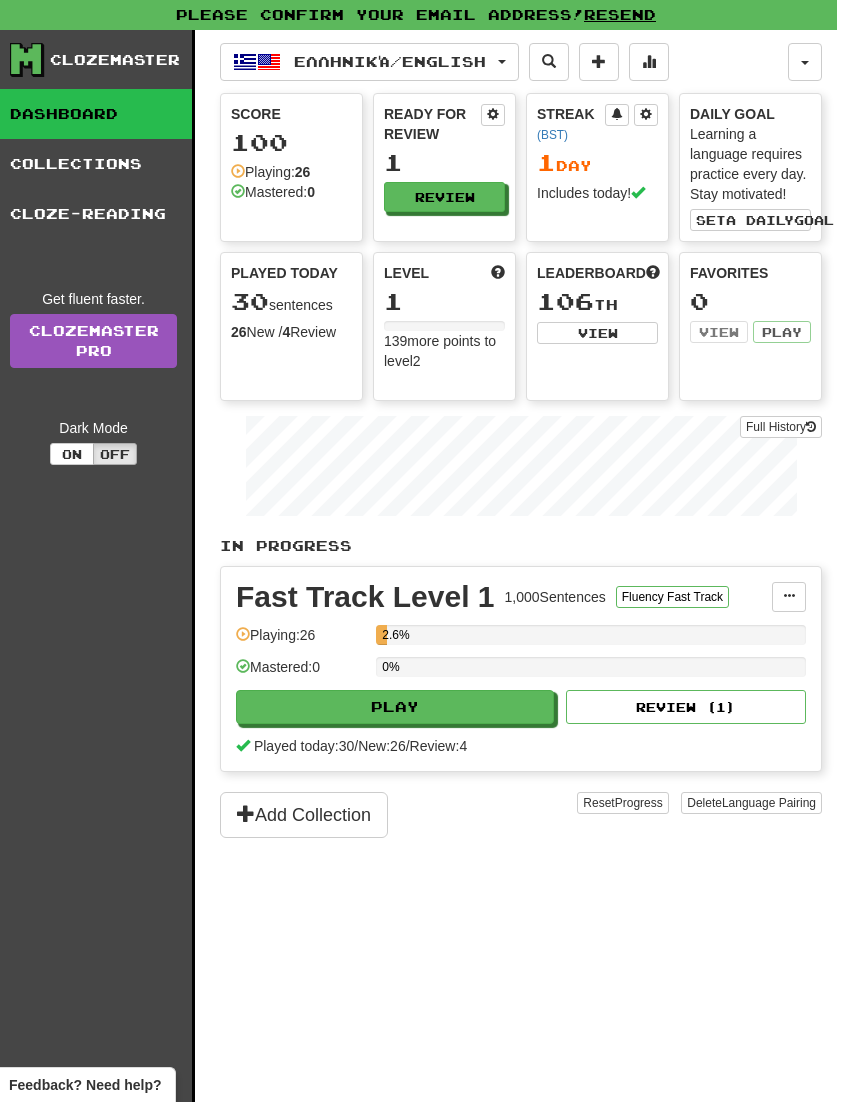 scroll, scrollTop: 0, scrollLeft: 22, axis: horizontal 